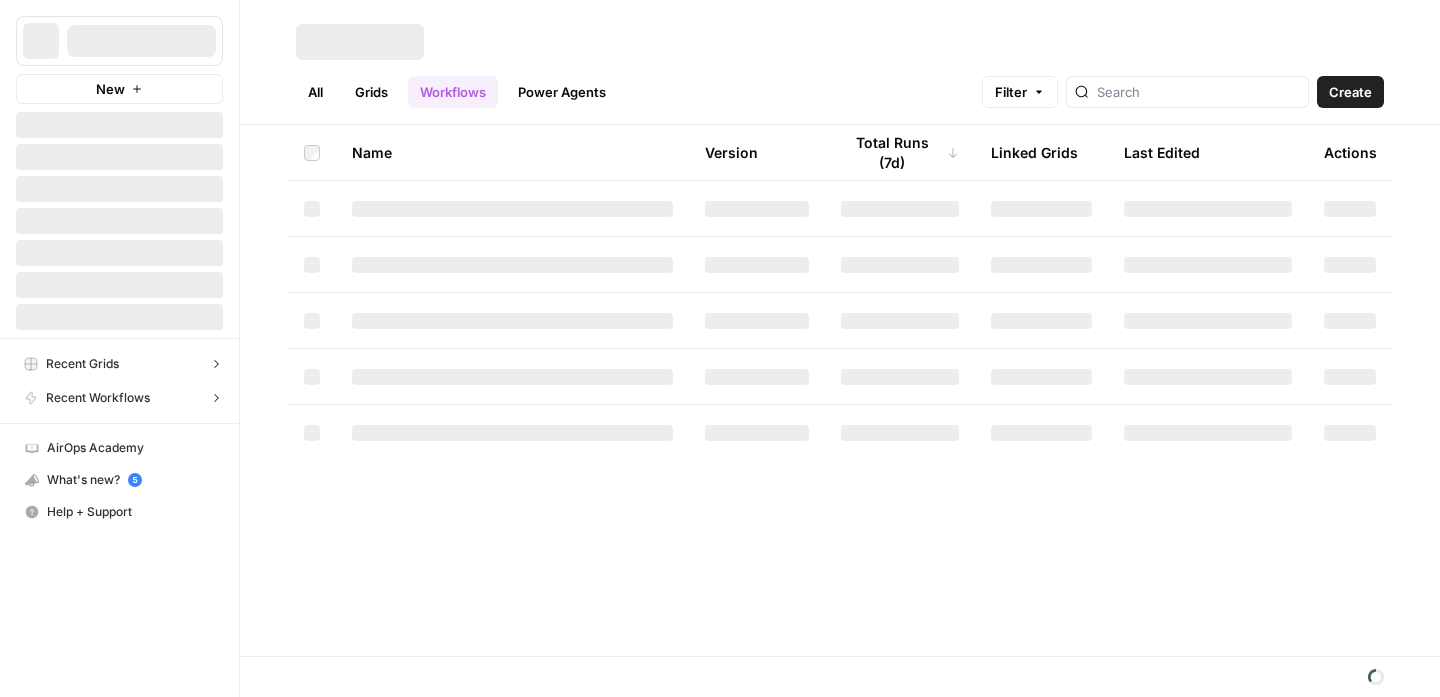 scroll, scrollTop: 0, scrollLeft: 0, axis: both 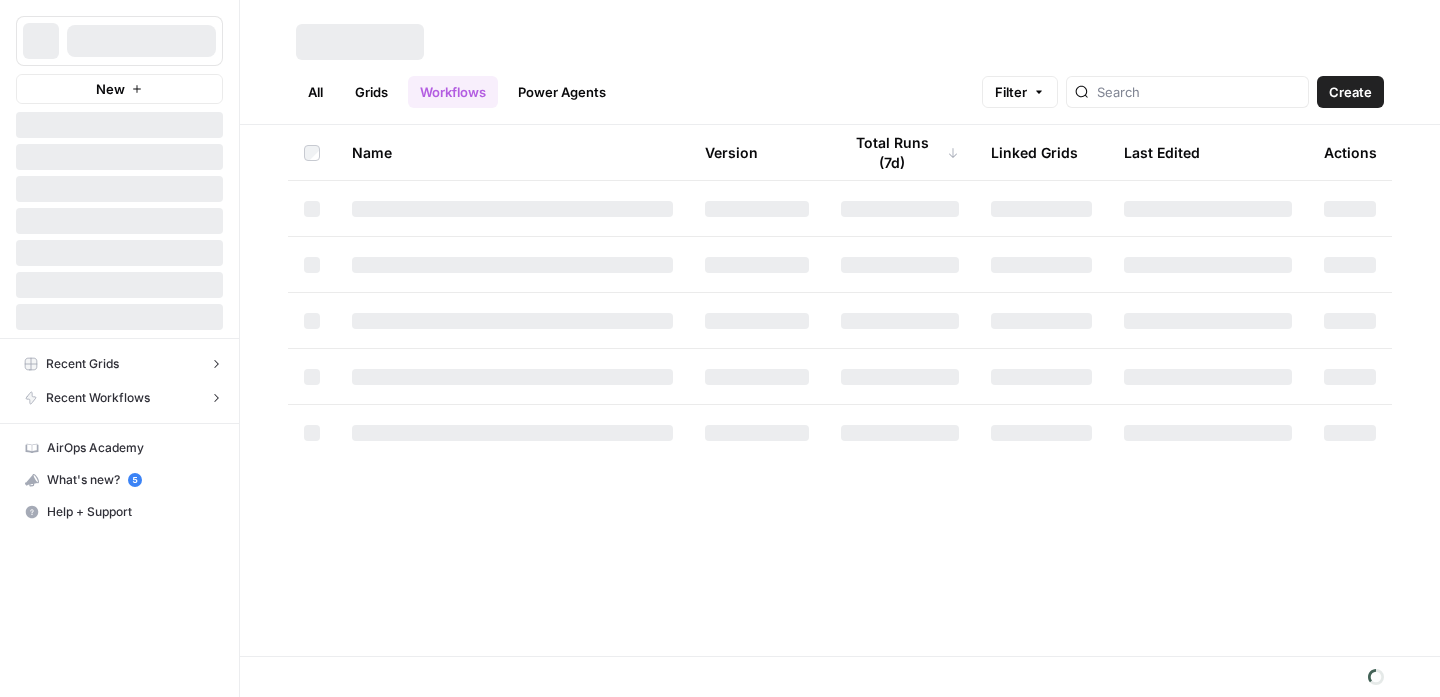 click on "All" at bounding box center [315, 92] 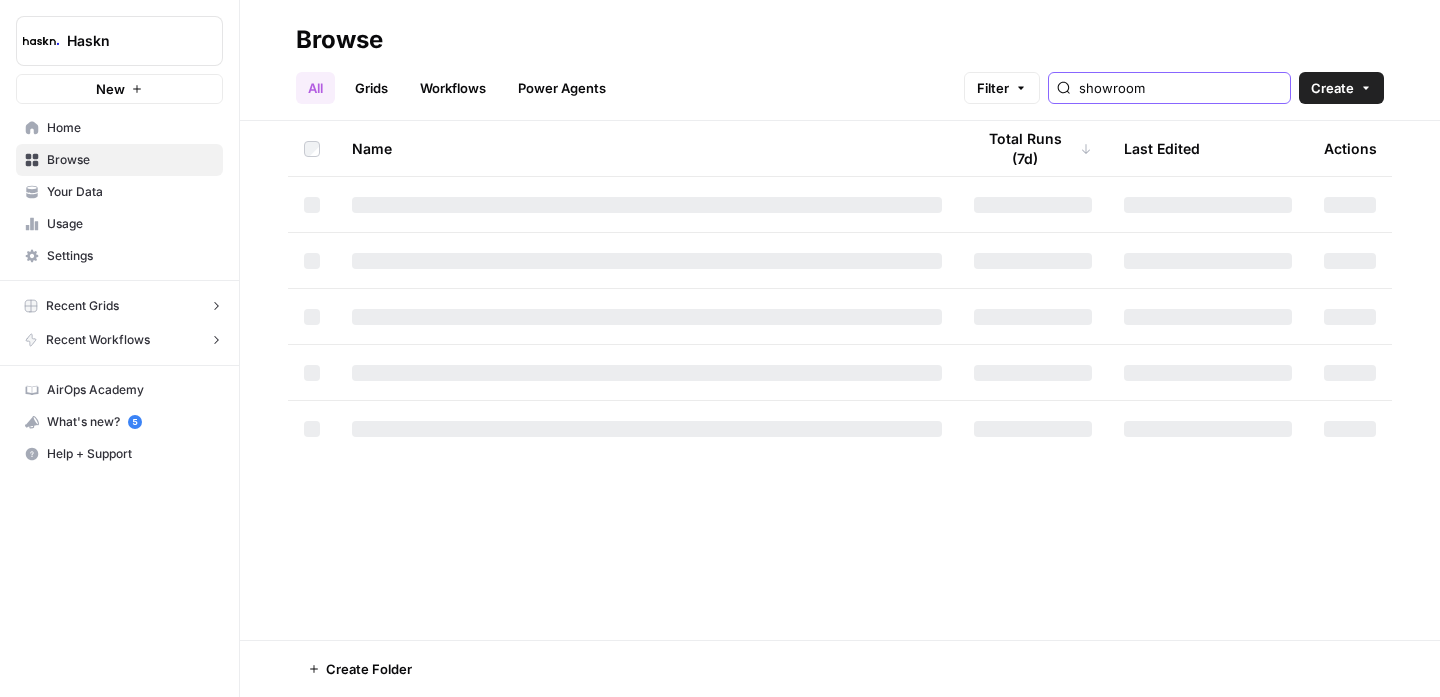 click on "showroom" at bounding box center (1180, 88) 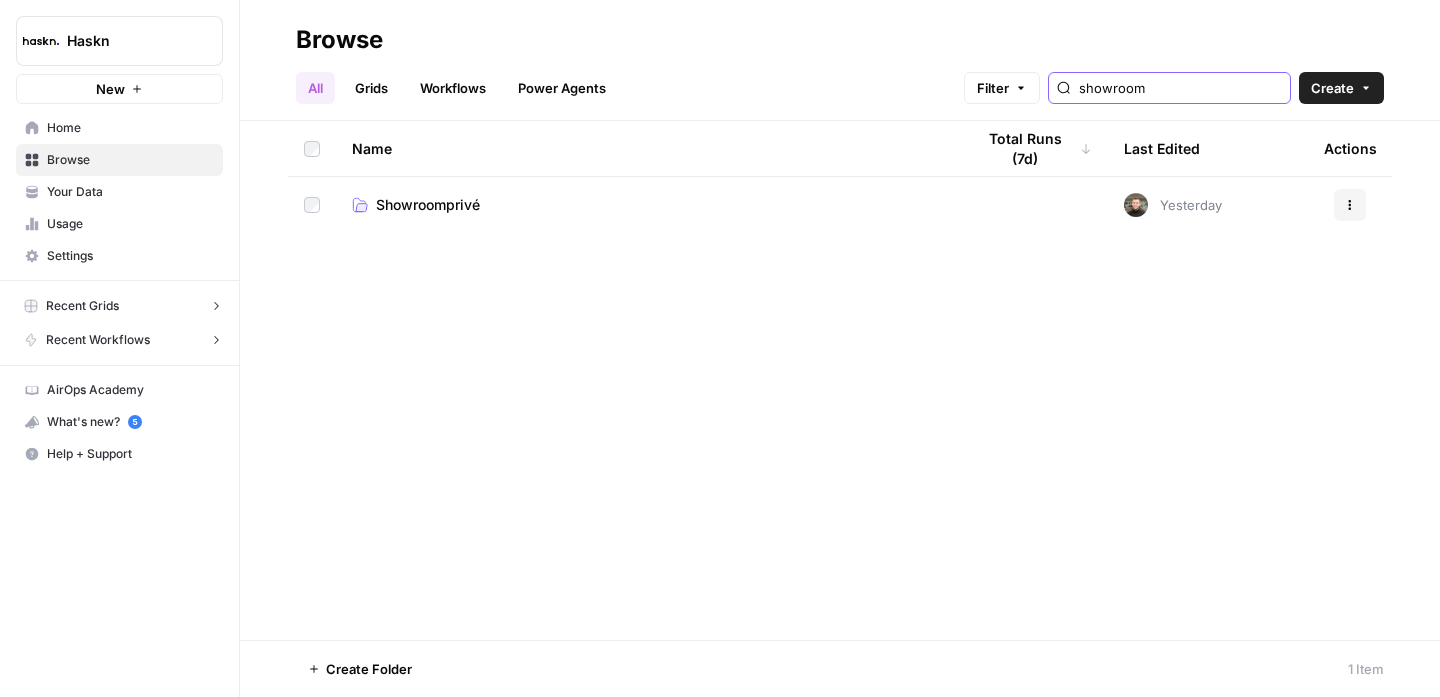 scroll, scrollTop: 0, scrollLeft: 0, axis: both 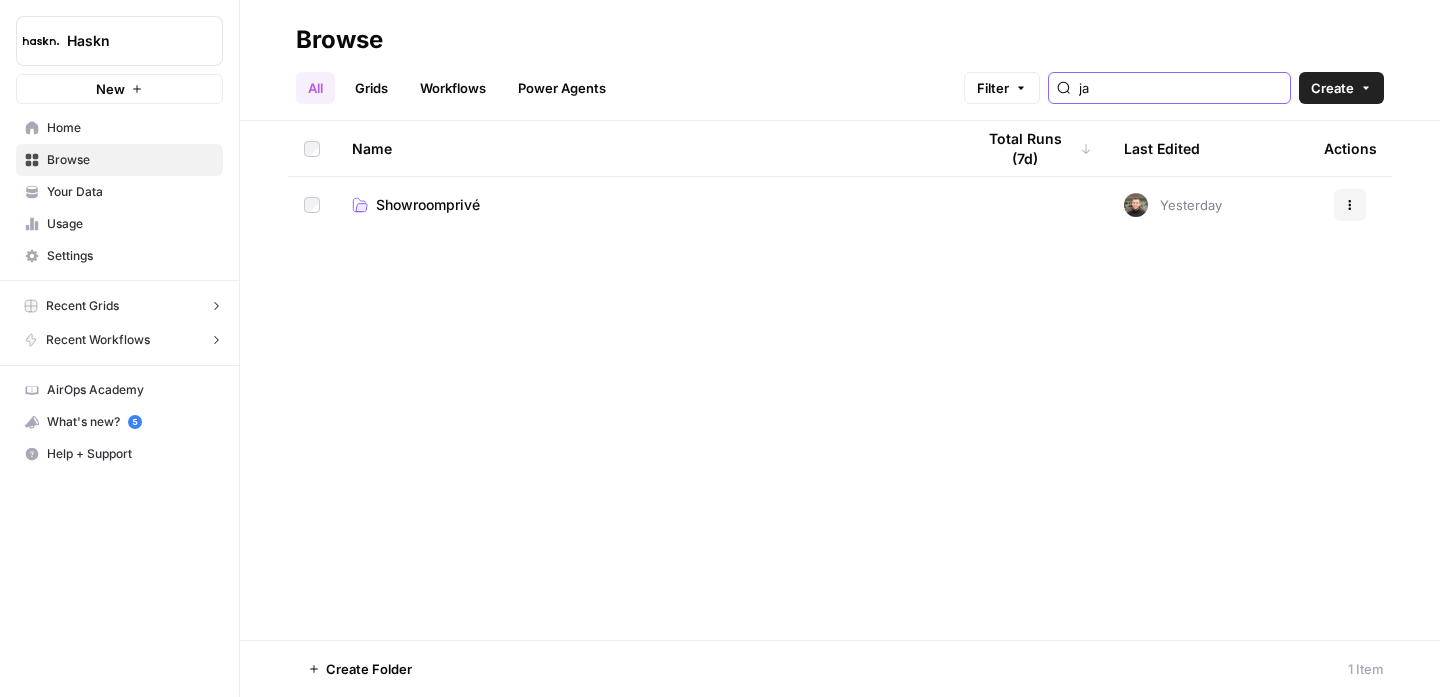 type on "j" 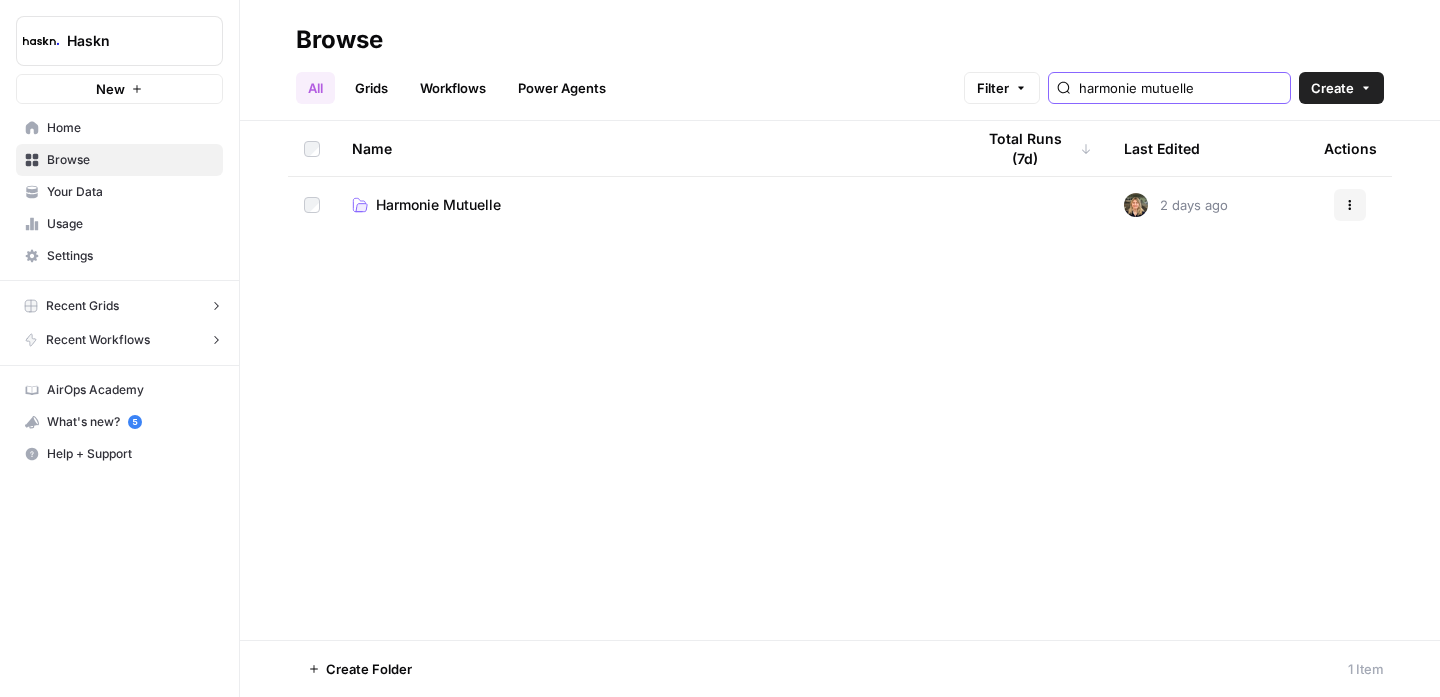 type on "harmonie mutuelle" 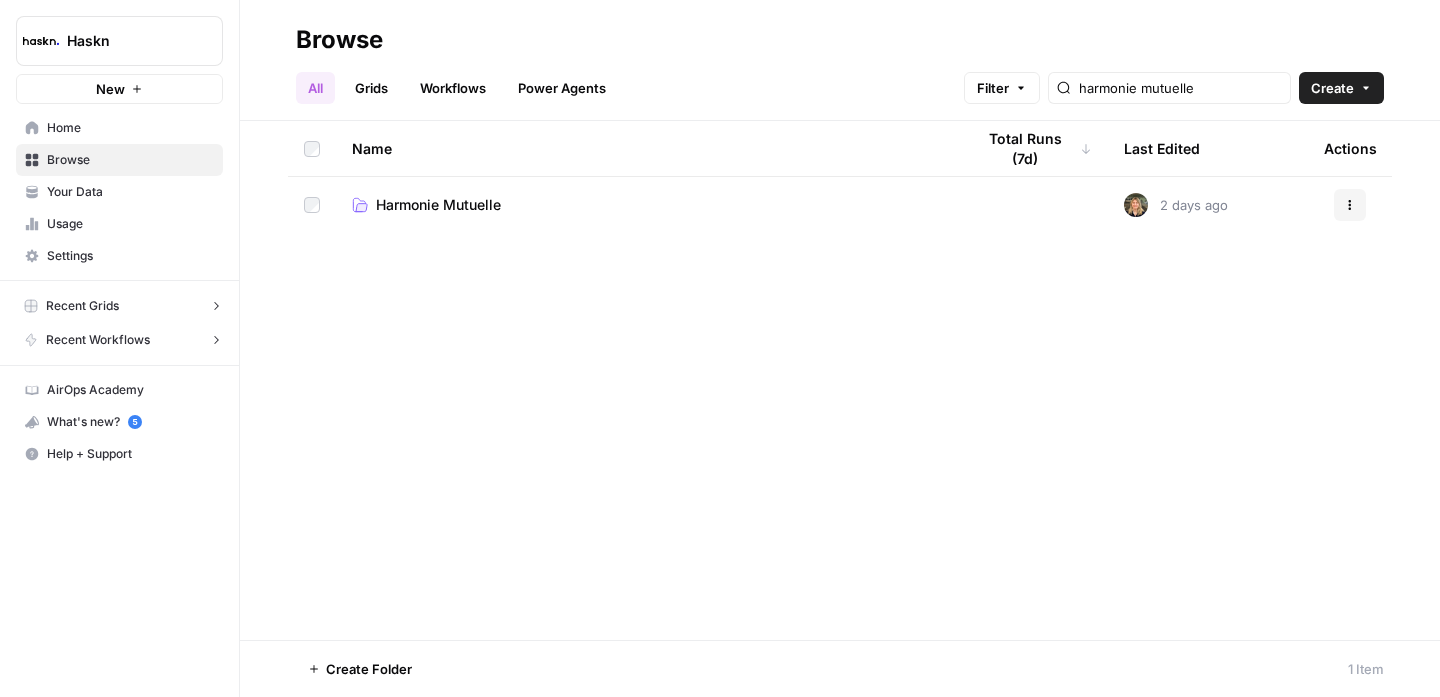 click on "Harmonie Mutuelle" at bounding box center [438, 205] 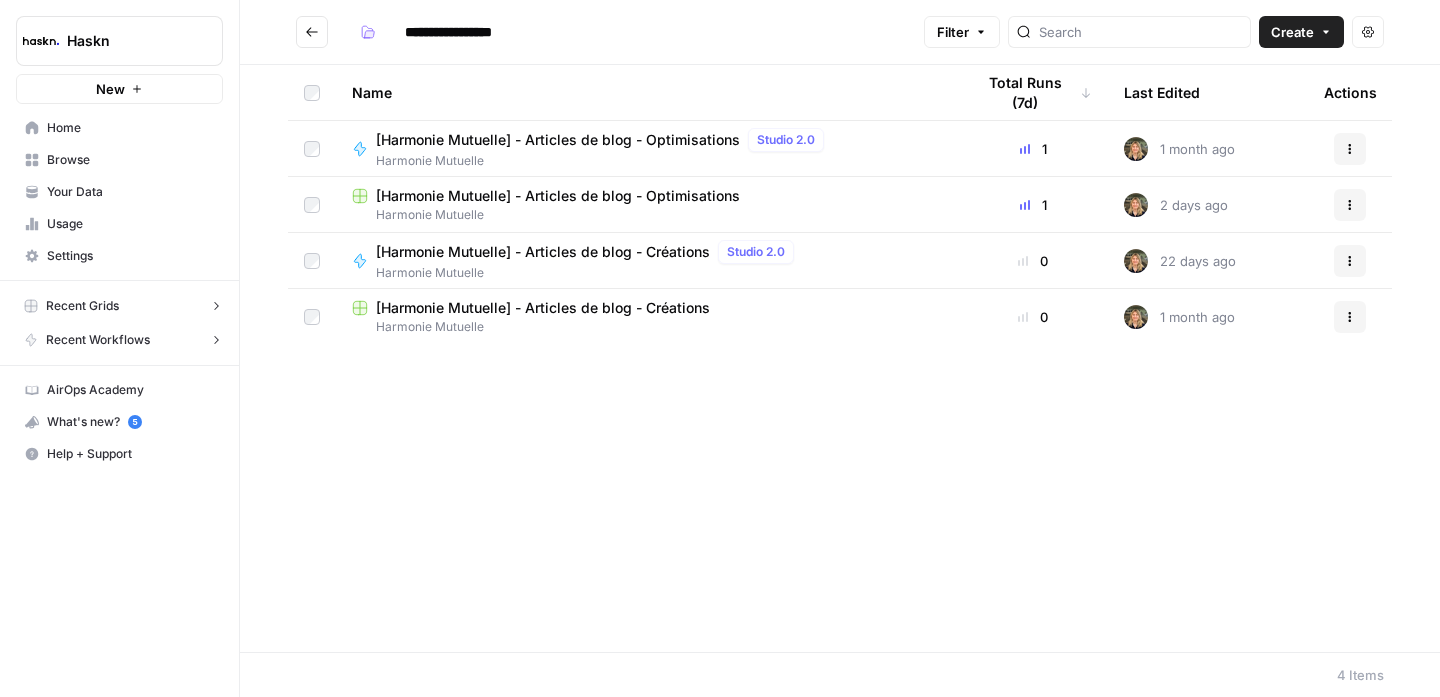 click on "**********" at bounding box center (606, 32) 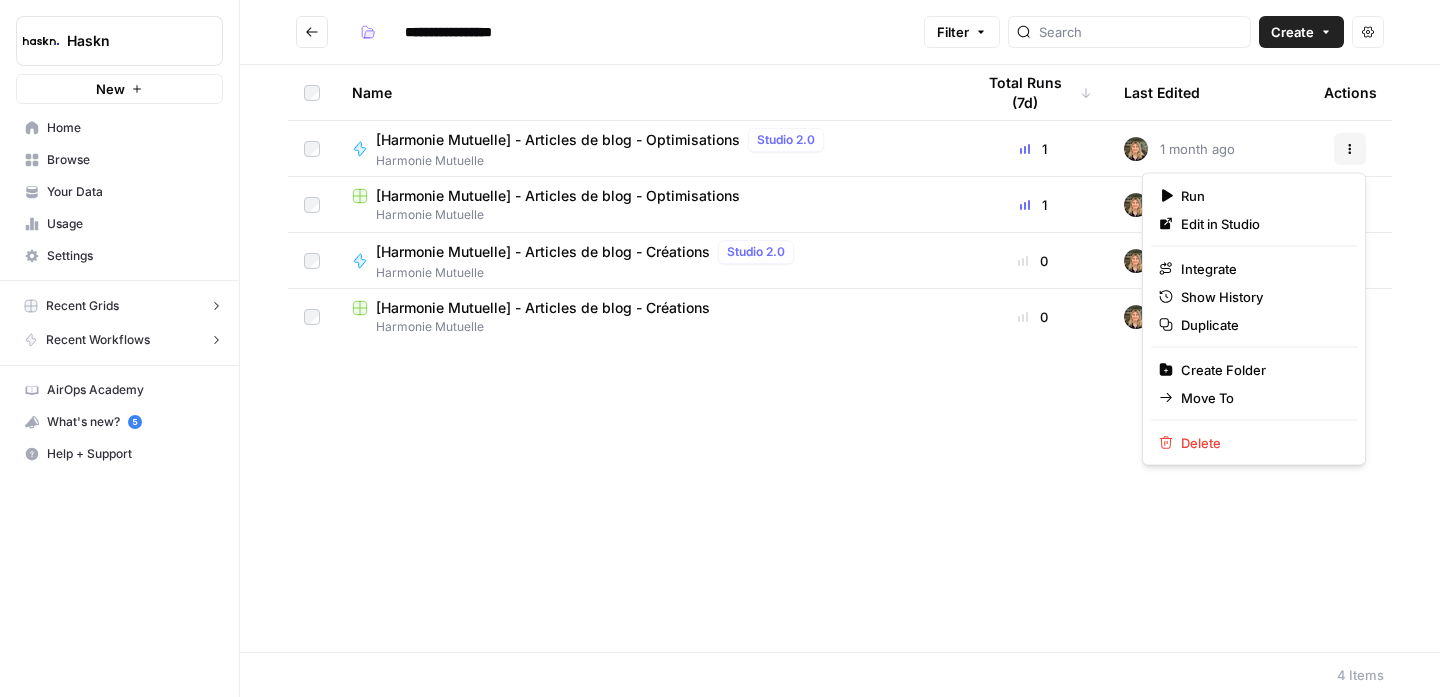 click 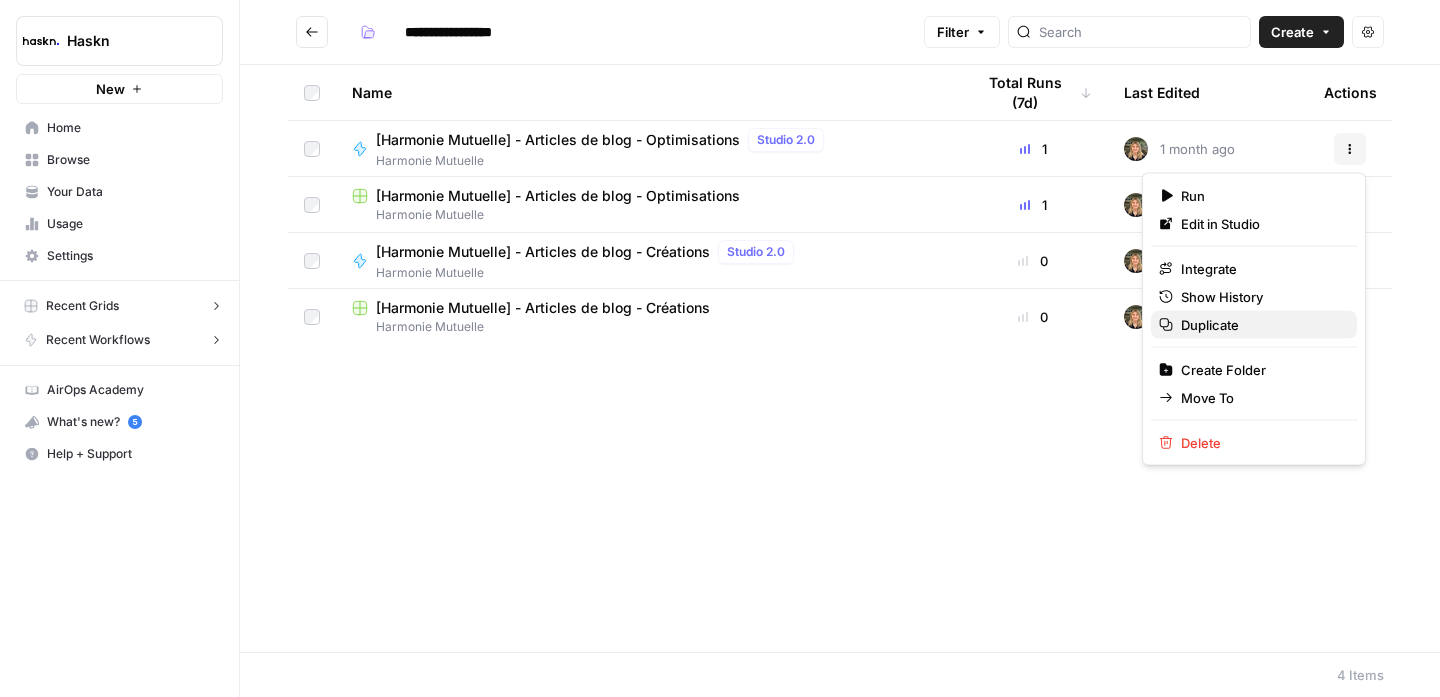click on "Duplicate" at bounding box center [1261, 325] 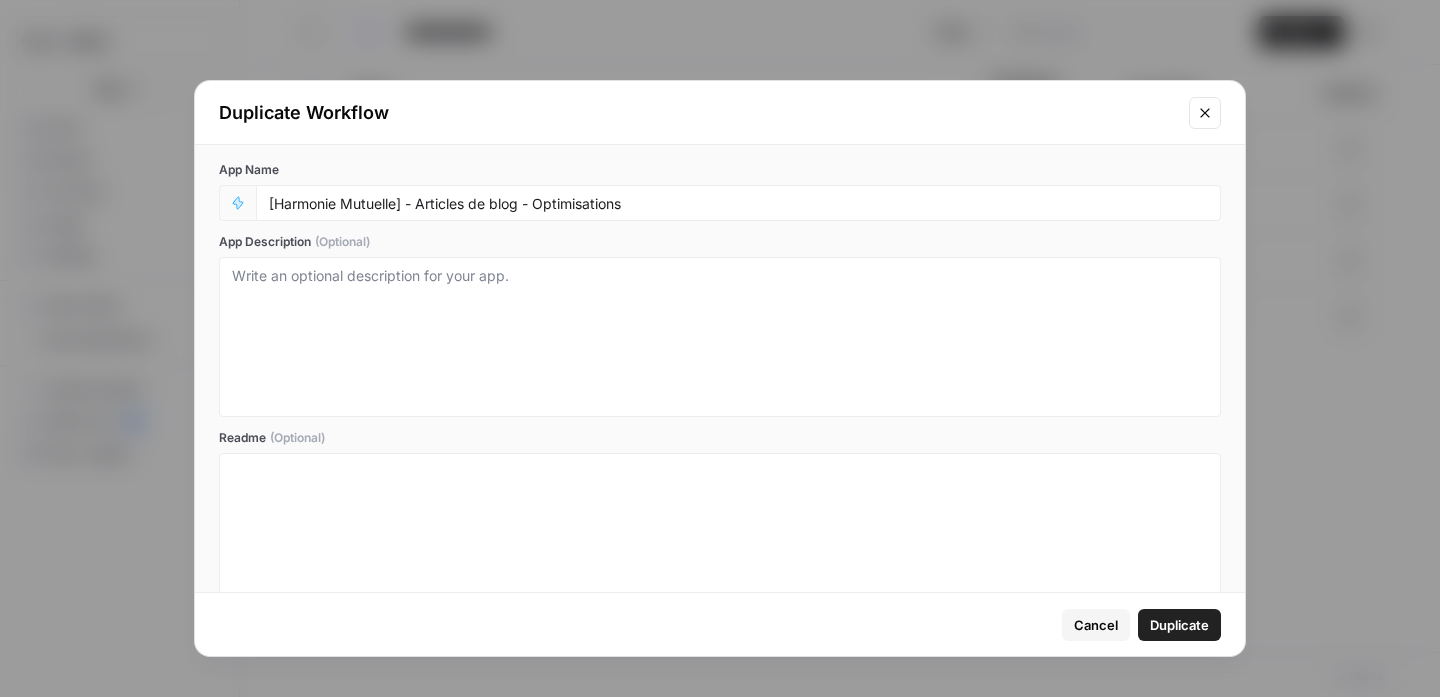 drag, startPoint x: 463, startPoint y: 213, endPoint x: 440, endPoint y: 208, distance: 23.537205 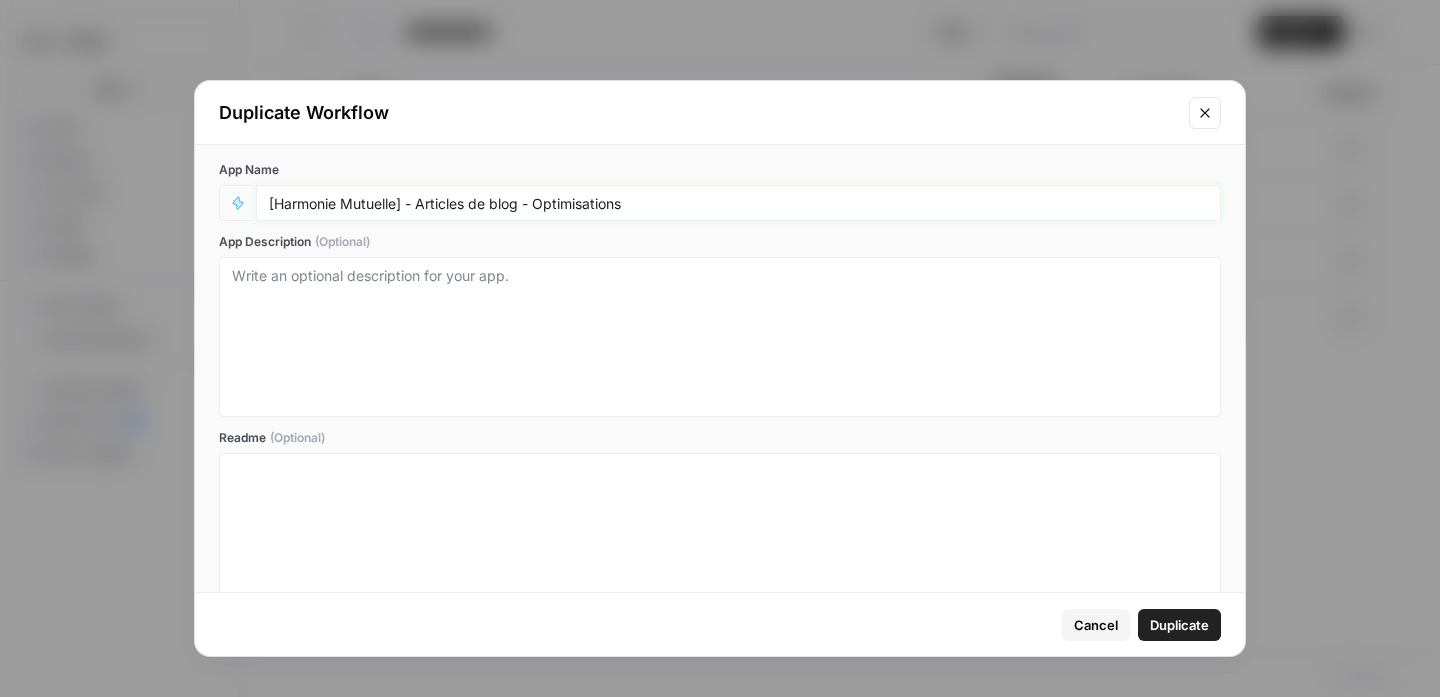 drag, startPoint x: 376, startPoint y: 202, endPoint x: 280, endPoint y: 209, distance: 96.25487 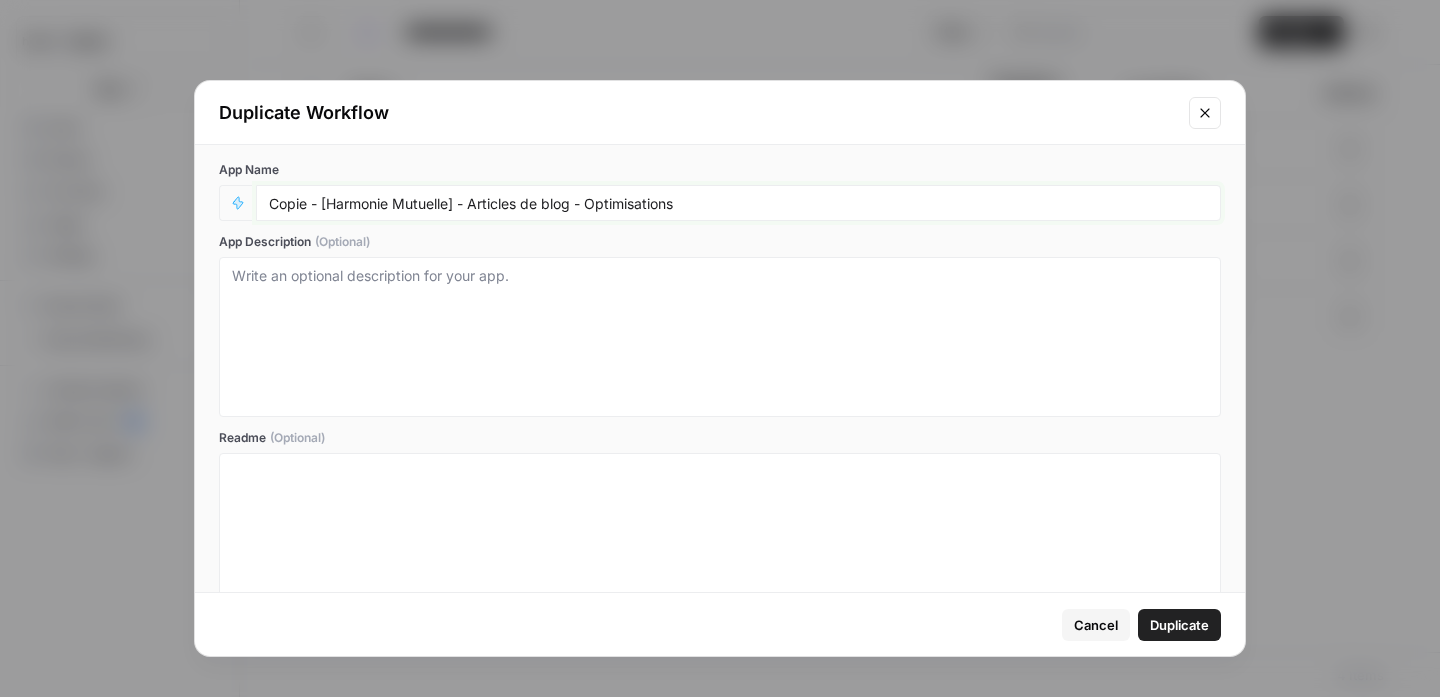 click on "Copie - [Harmonie Mutuelle] - Articles de blog - Optimisations" at bounding box center [738, 203] 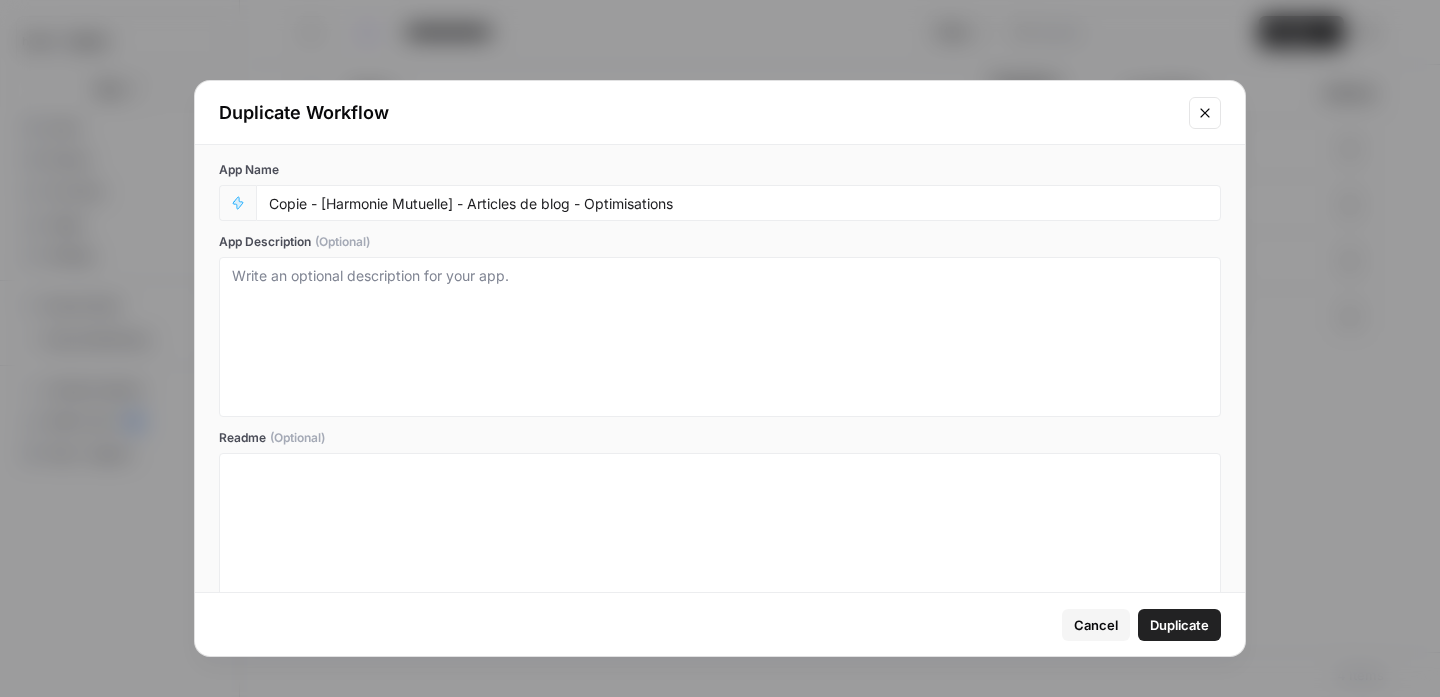 click on "Duplicate Workflow" at bounding box center [698, 113] 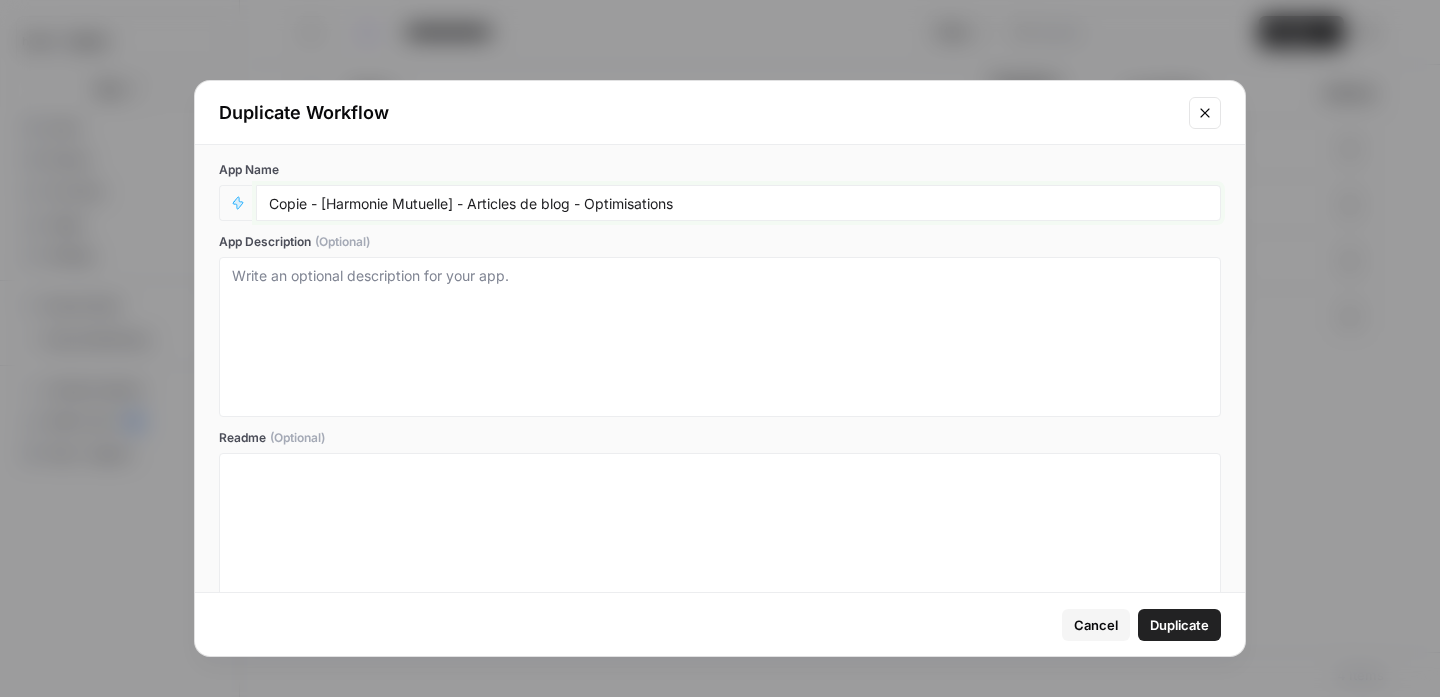 click on "Copie - [Harmonie Mutuelle] - Articles de blog - Optimisations" at bounding box center (738, 203) 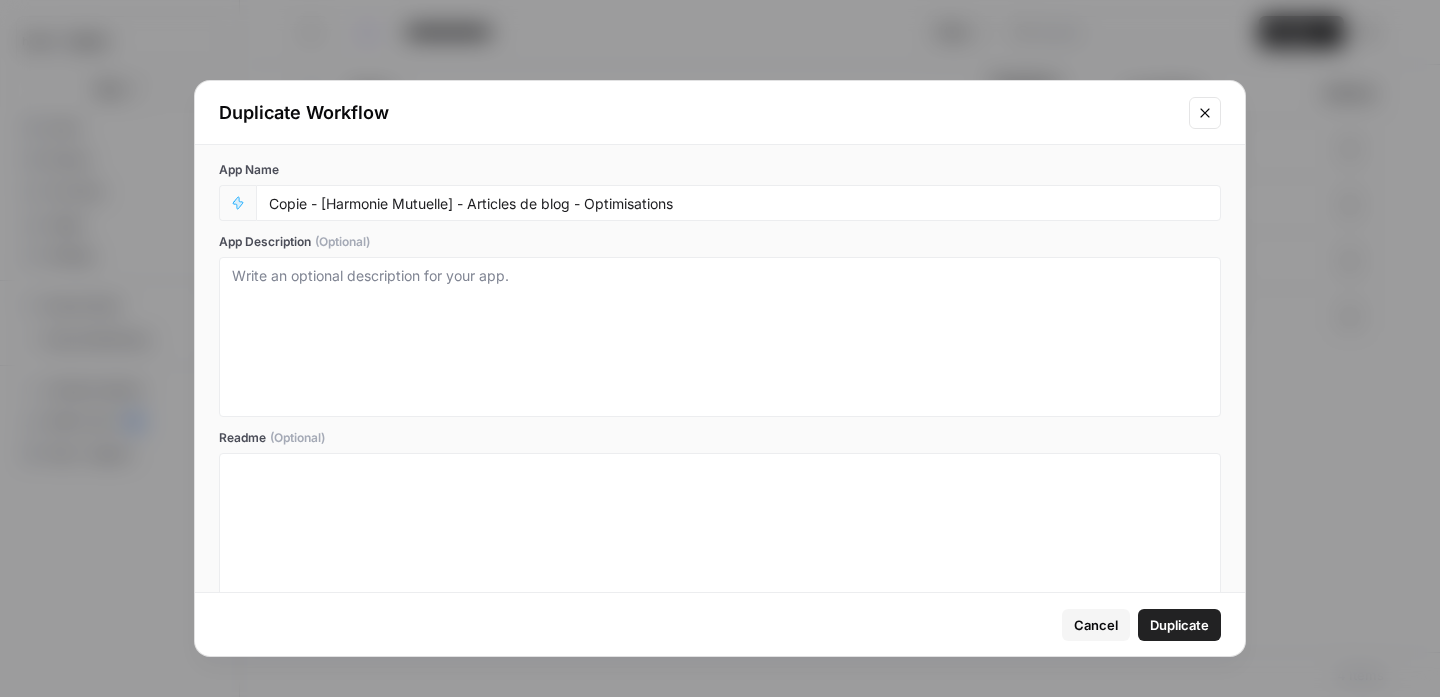 click on "Duplicate" at bounding box center (1179, 625) 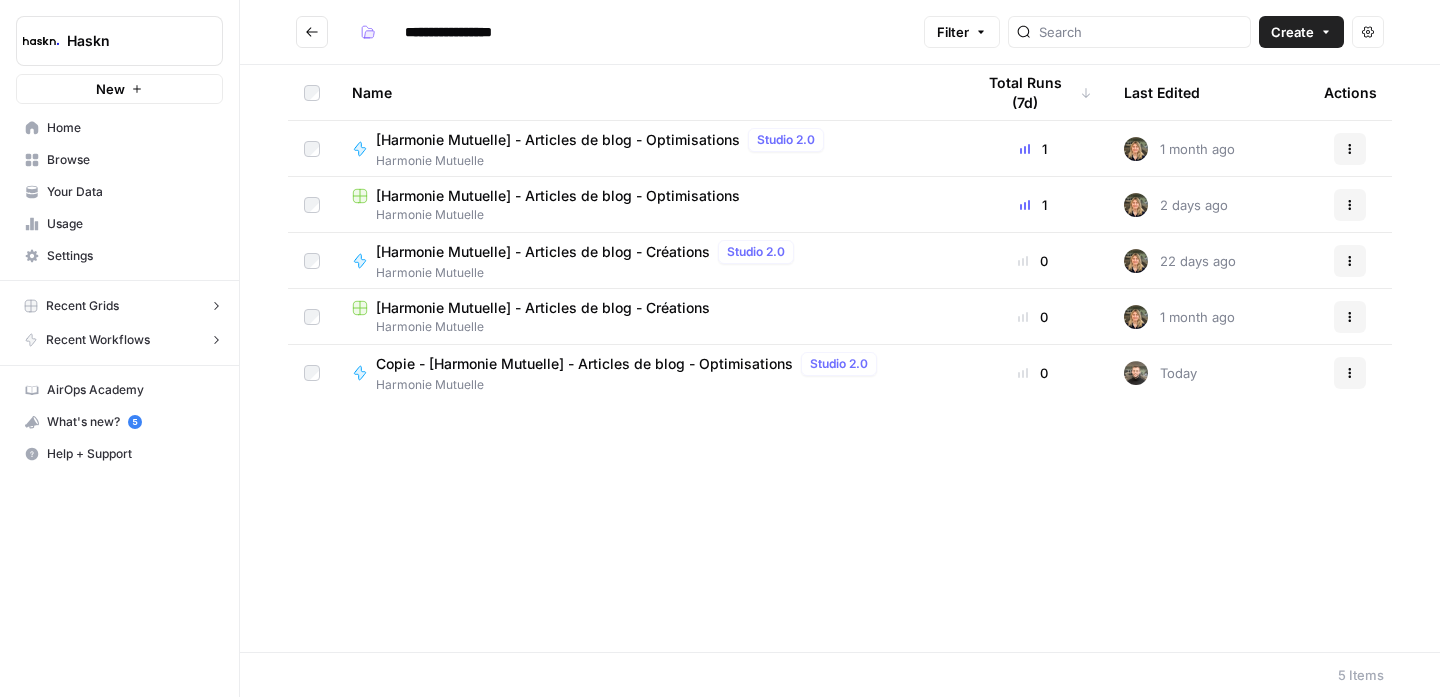 click on "Actions" at bounding box center (1350, 373) 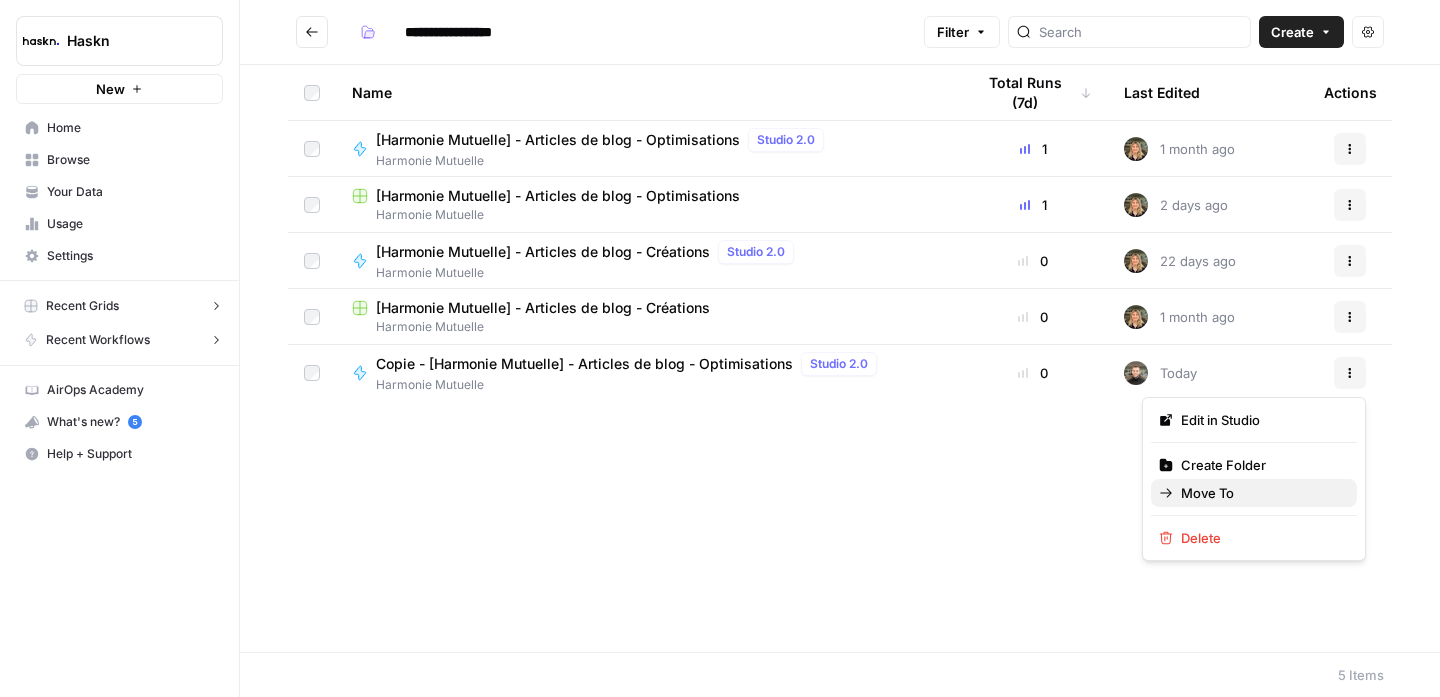 click on "Move To" at bounding box center (1261, 493) 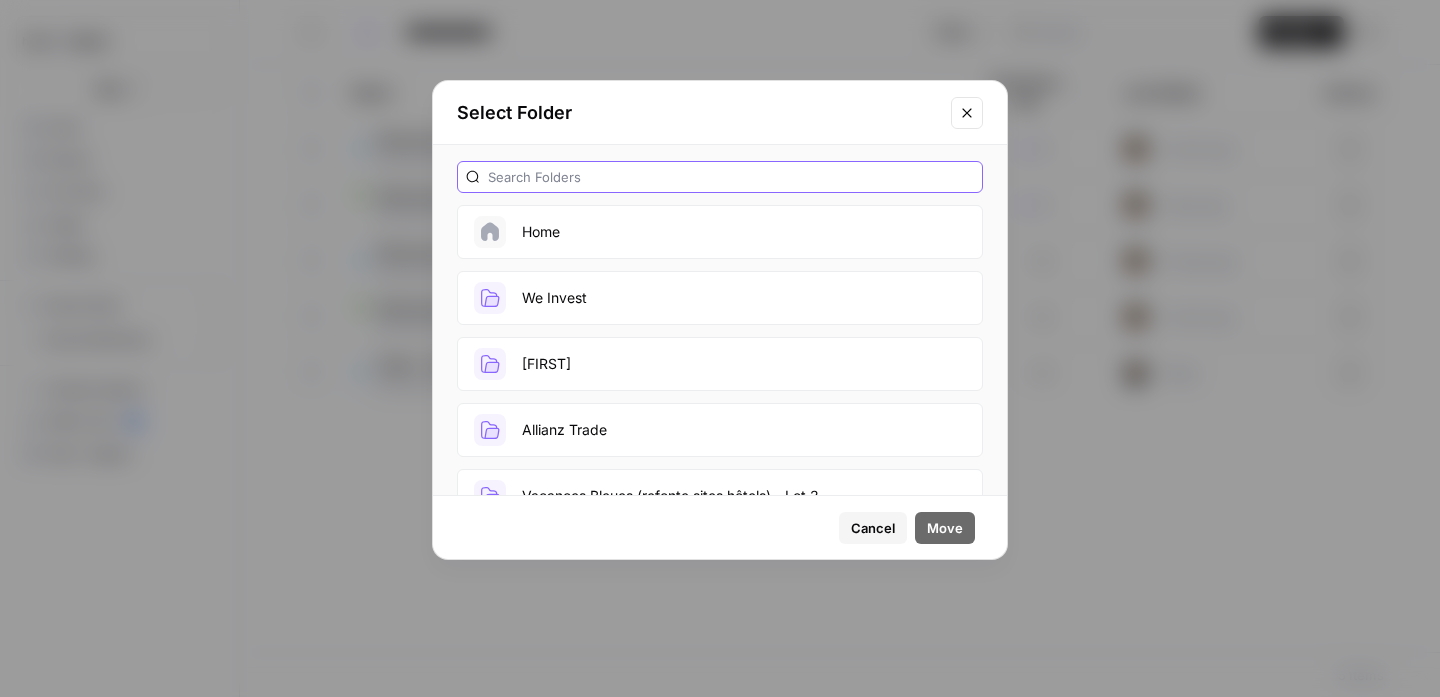 click at bounding box center (731, 177) 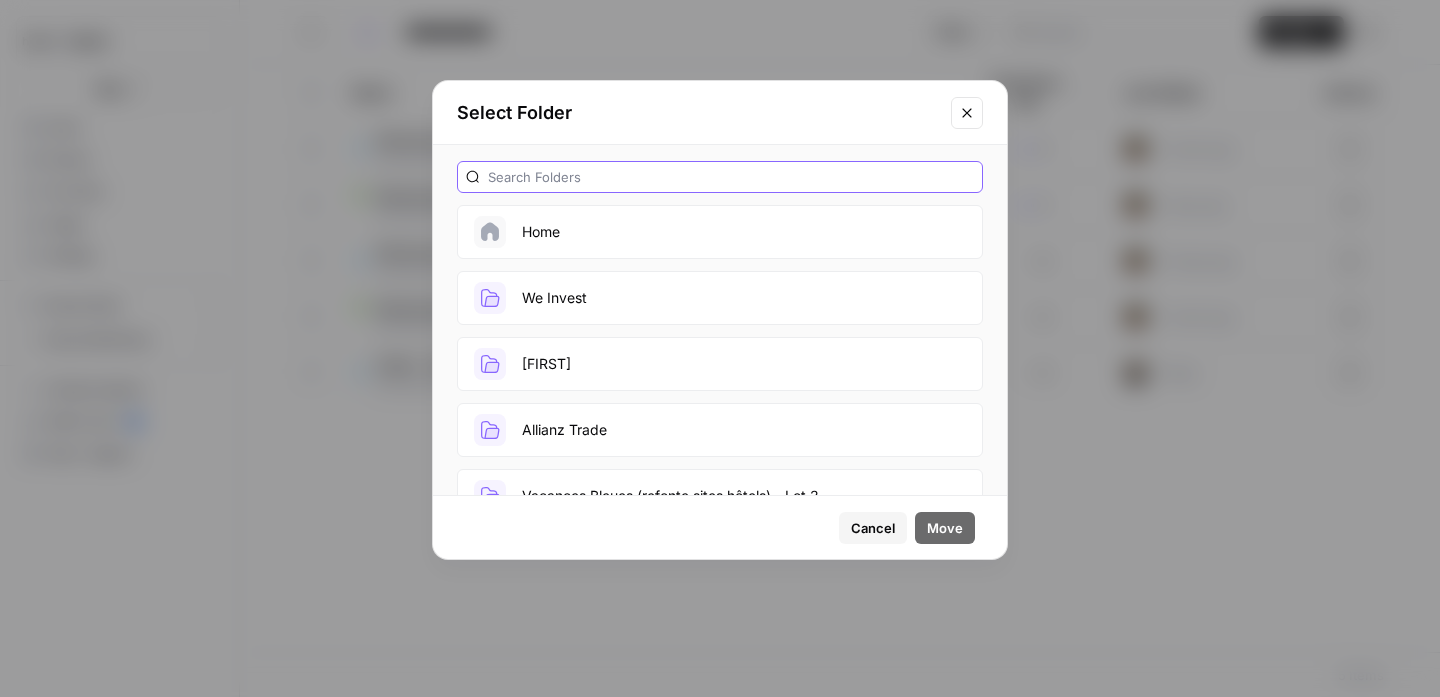 type on "o" 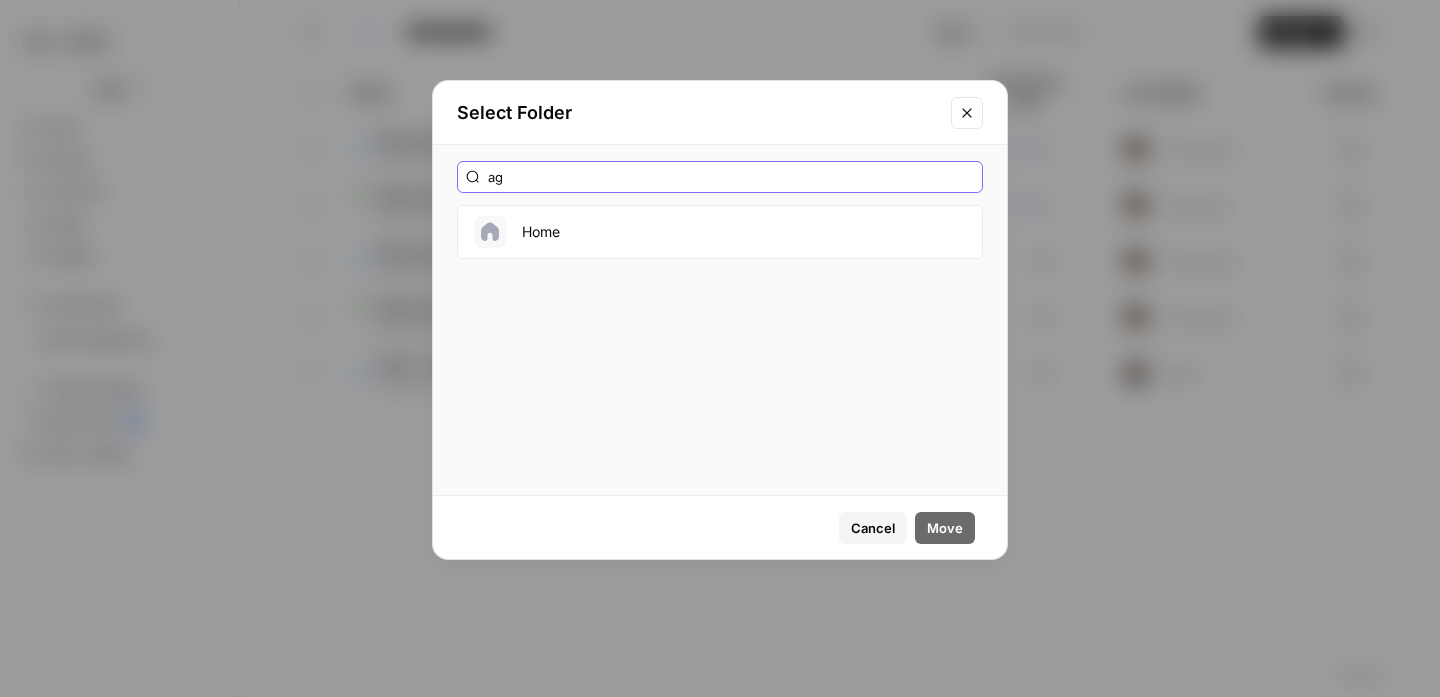 type on "a" 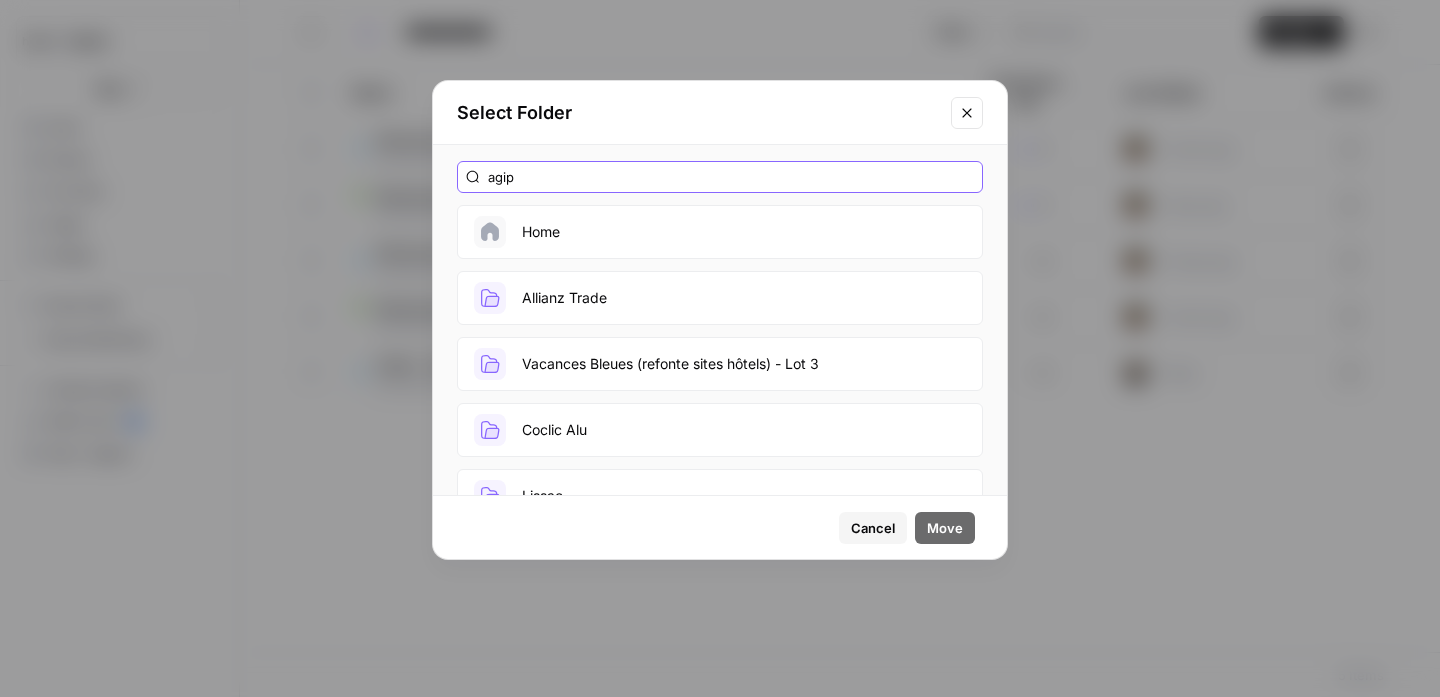 type on "agipi" 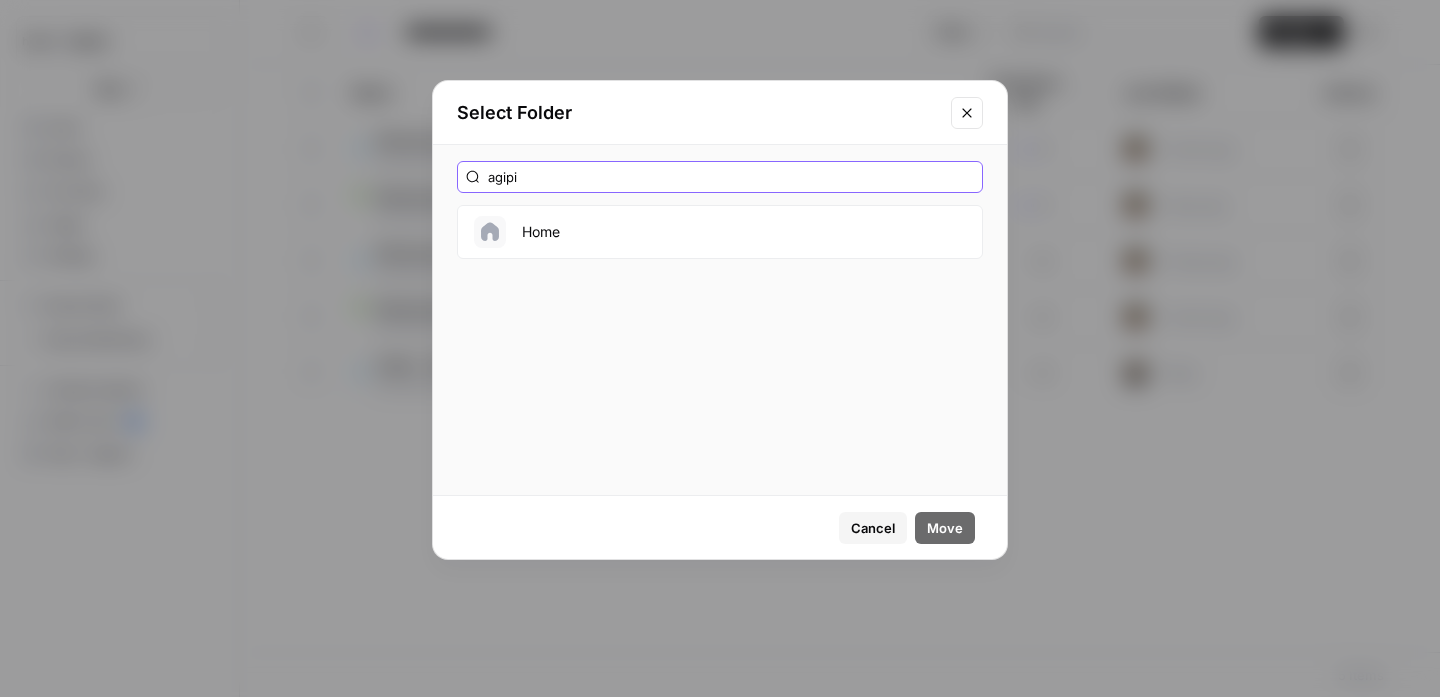click on "agipi" at bounding box center (731, 177) 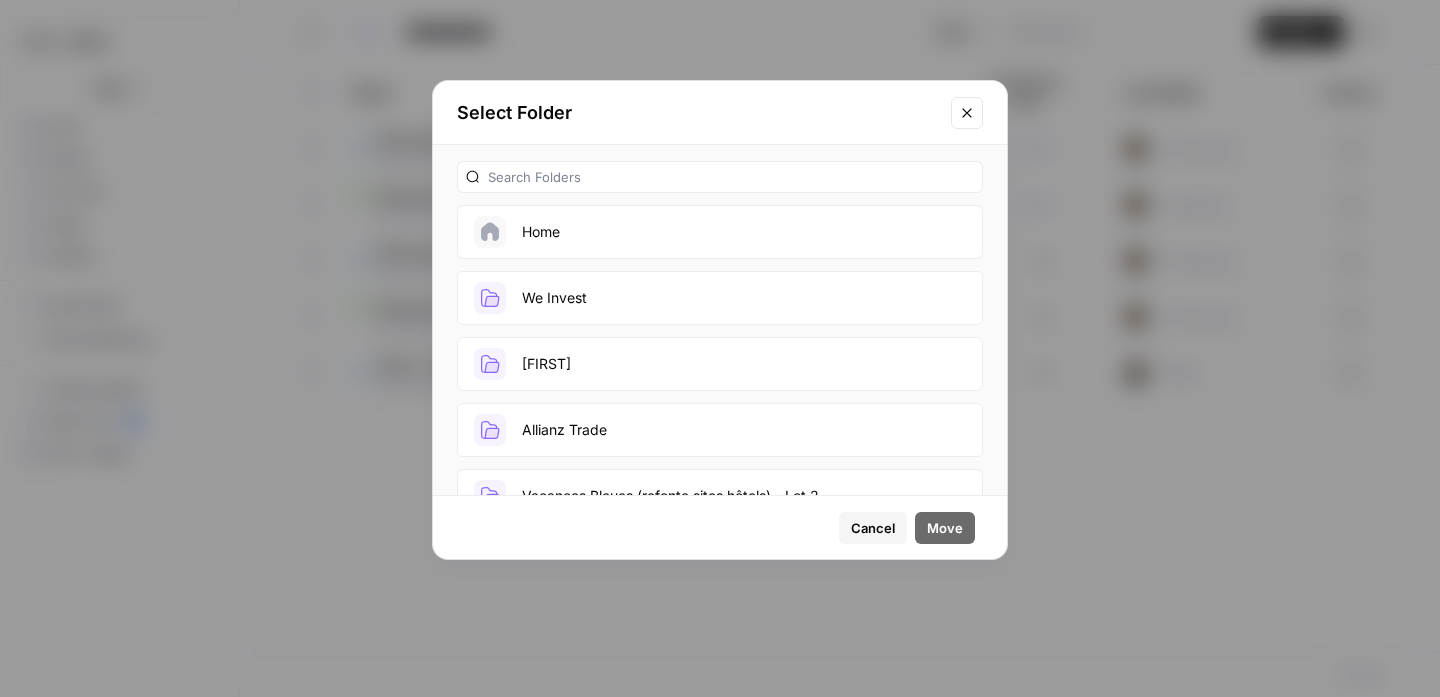 click 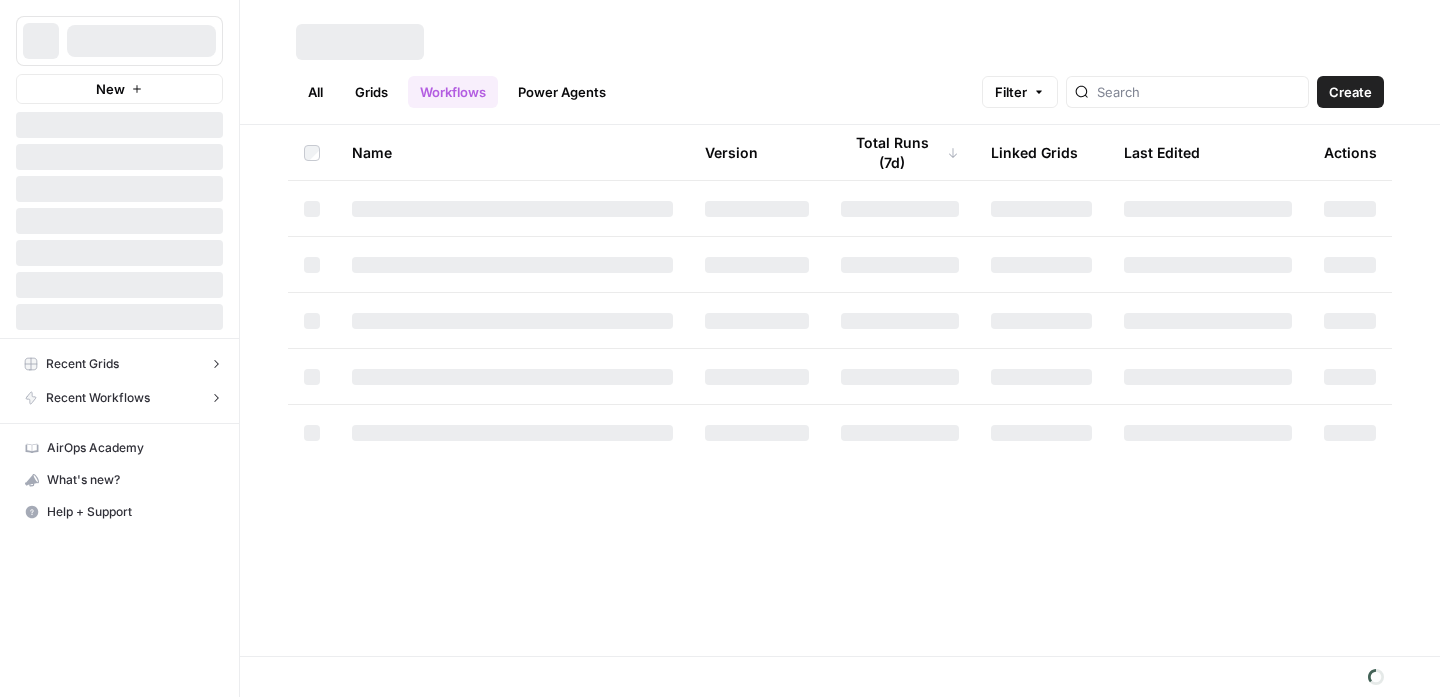 scroll, scrollTop: 0, scrollLeft: 0, axis: both 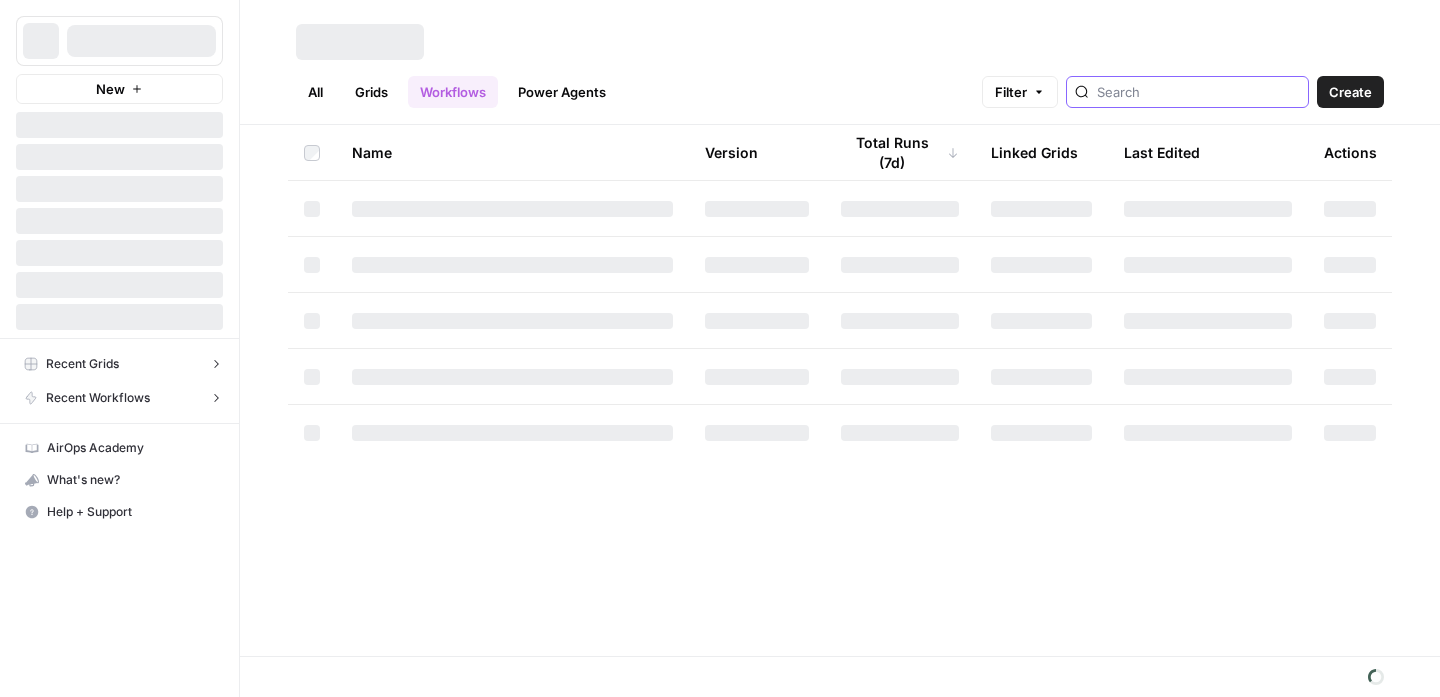 click at bounding box center [1198, 92] 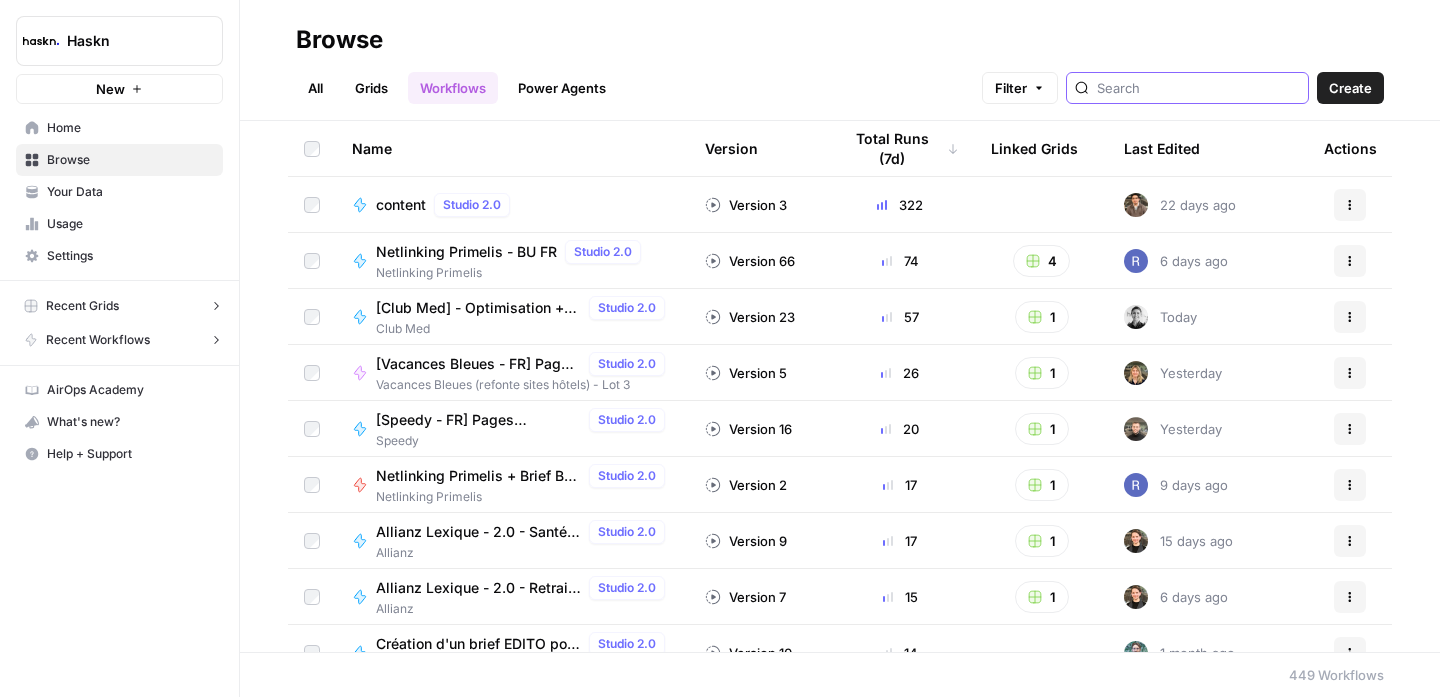 scroll, scrollTop: 0, scrollLeft: 0, axis: both 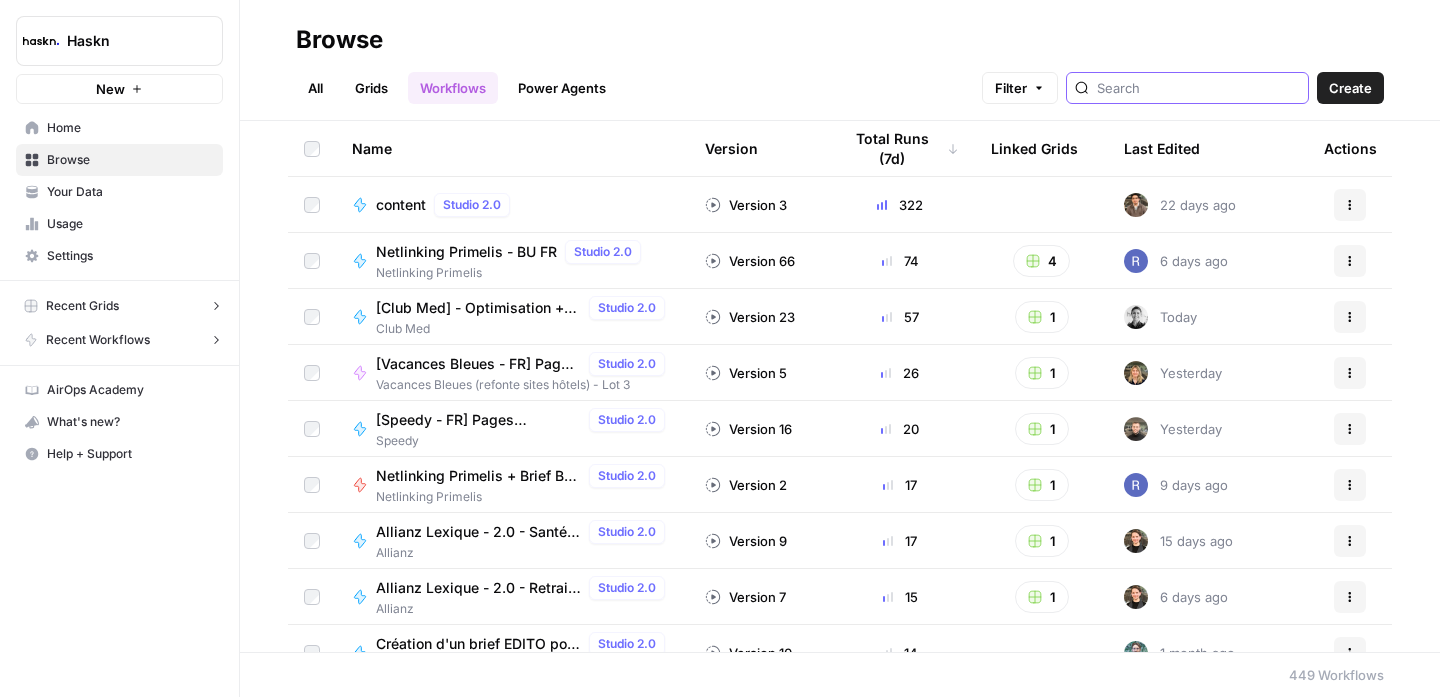 click at bounding box center [1187, 88] 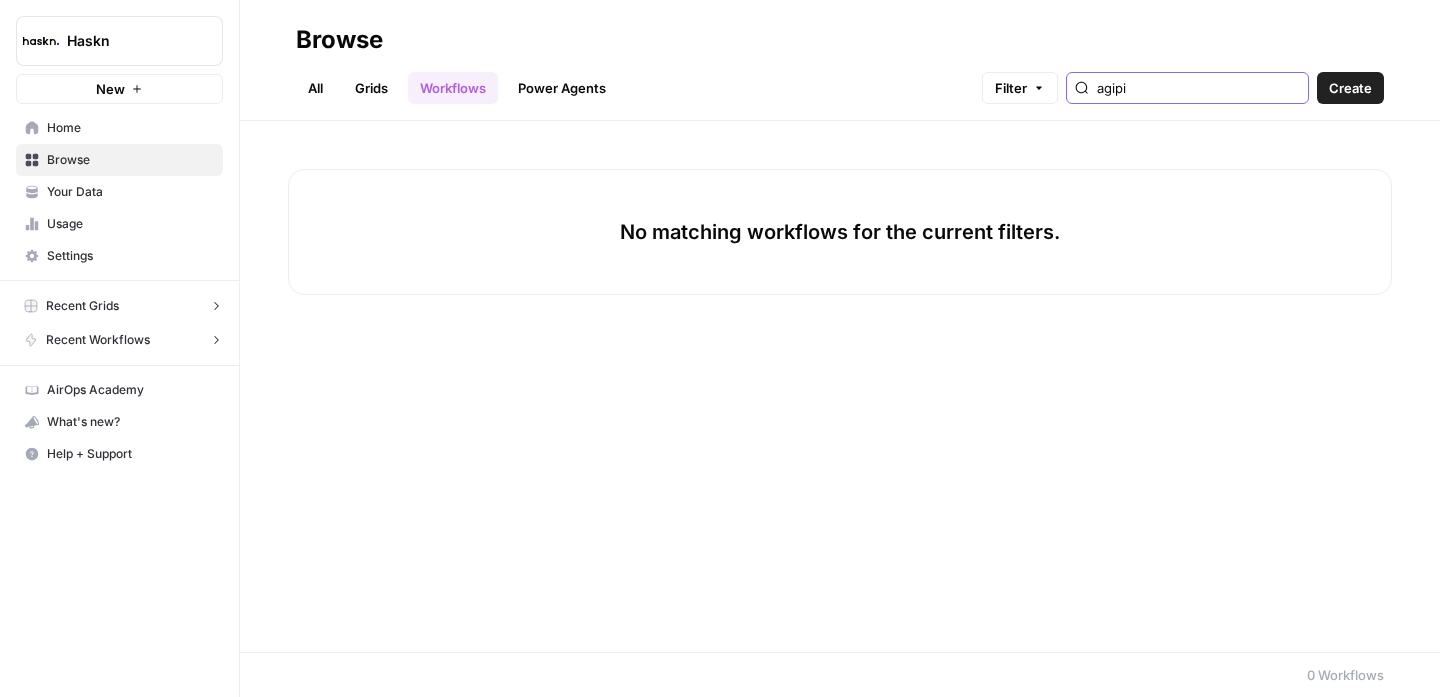 type on "agipi" 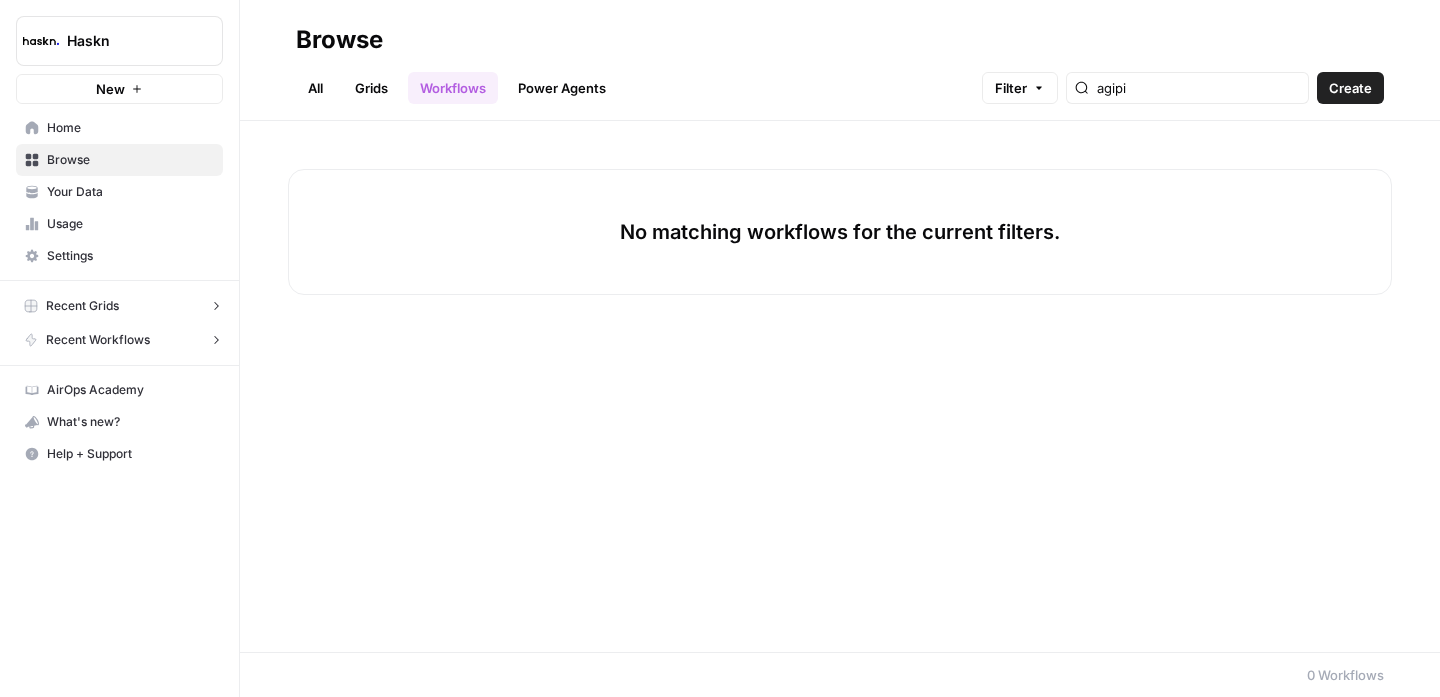 click on "Create" at bounding box center (1350, 88) 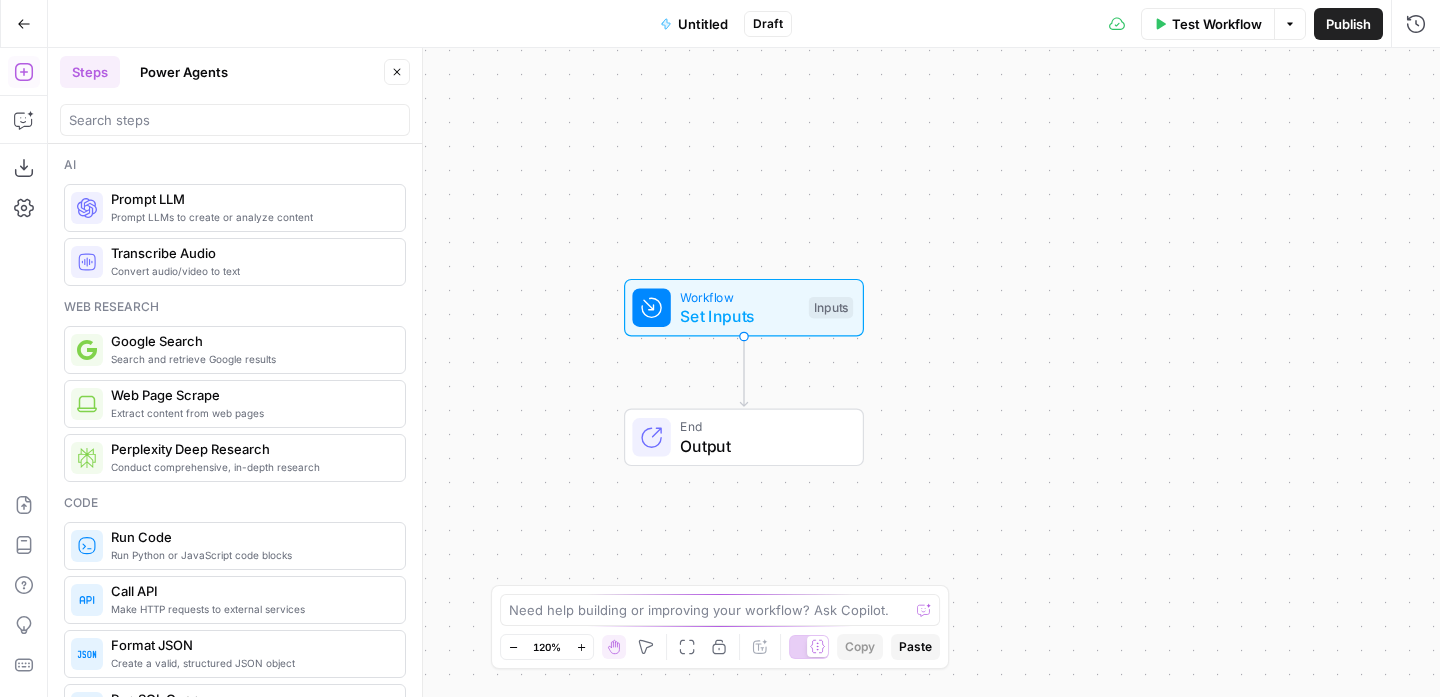 click 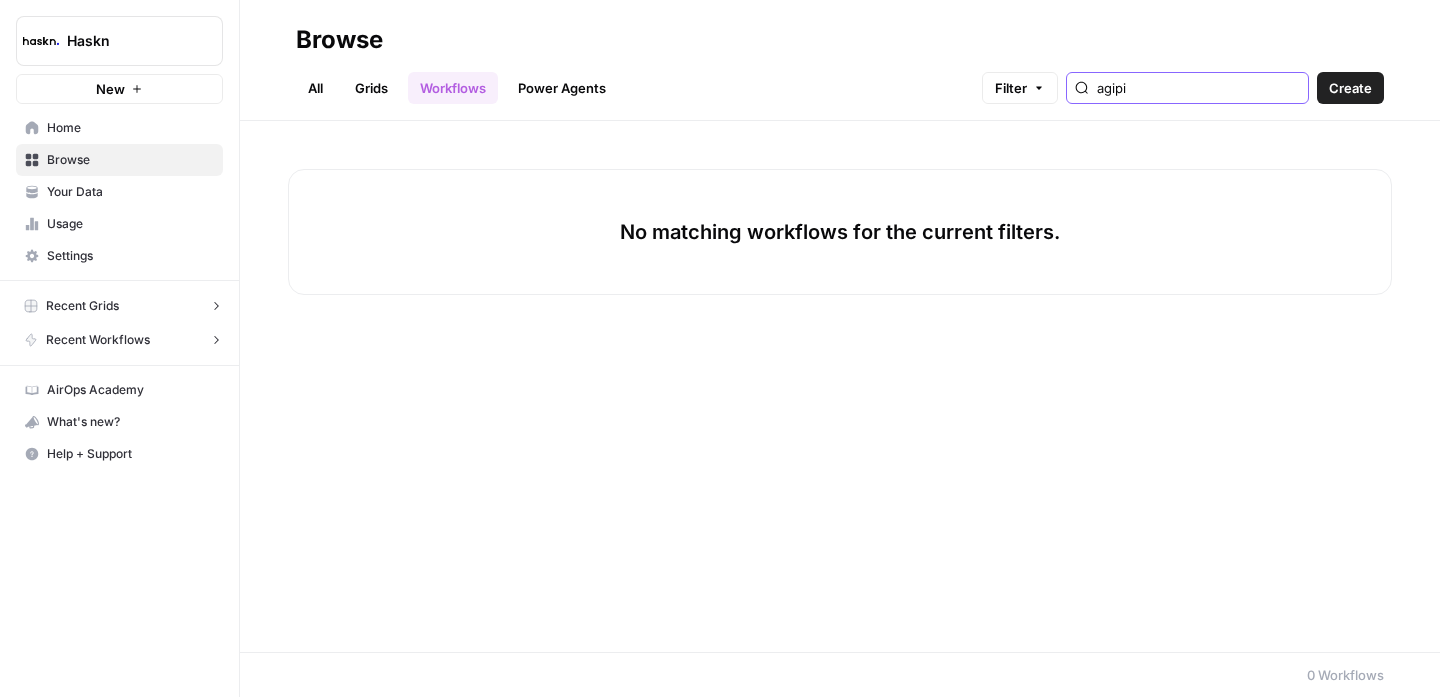 click on "agipi" at bounding box center (1198, 88) 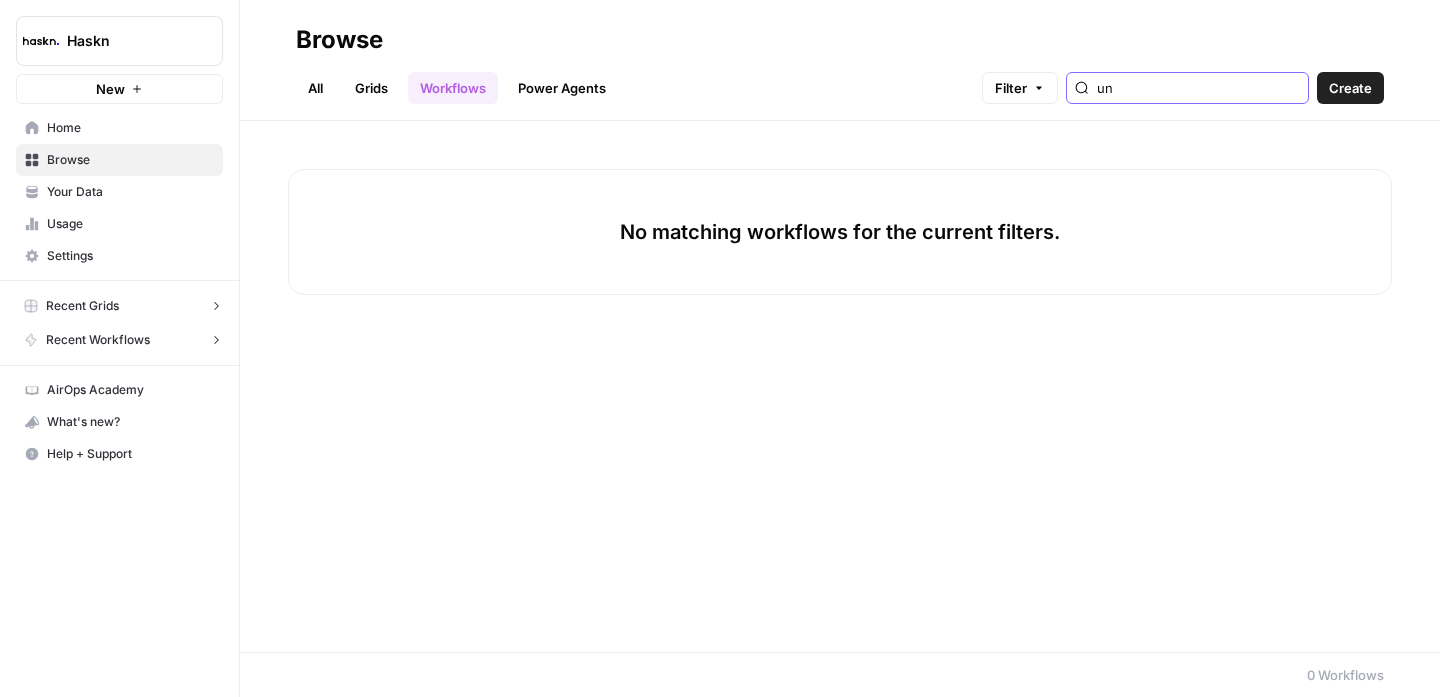 type on "u" 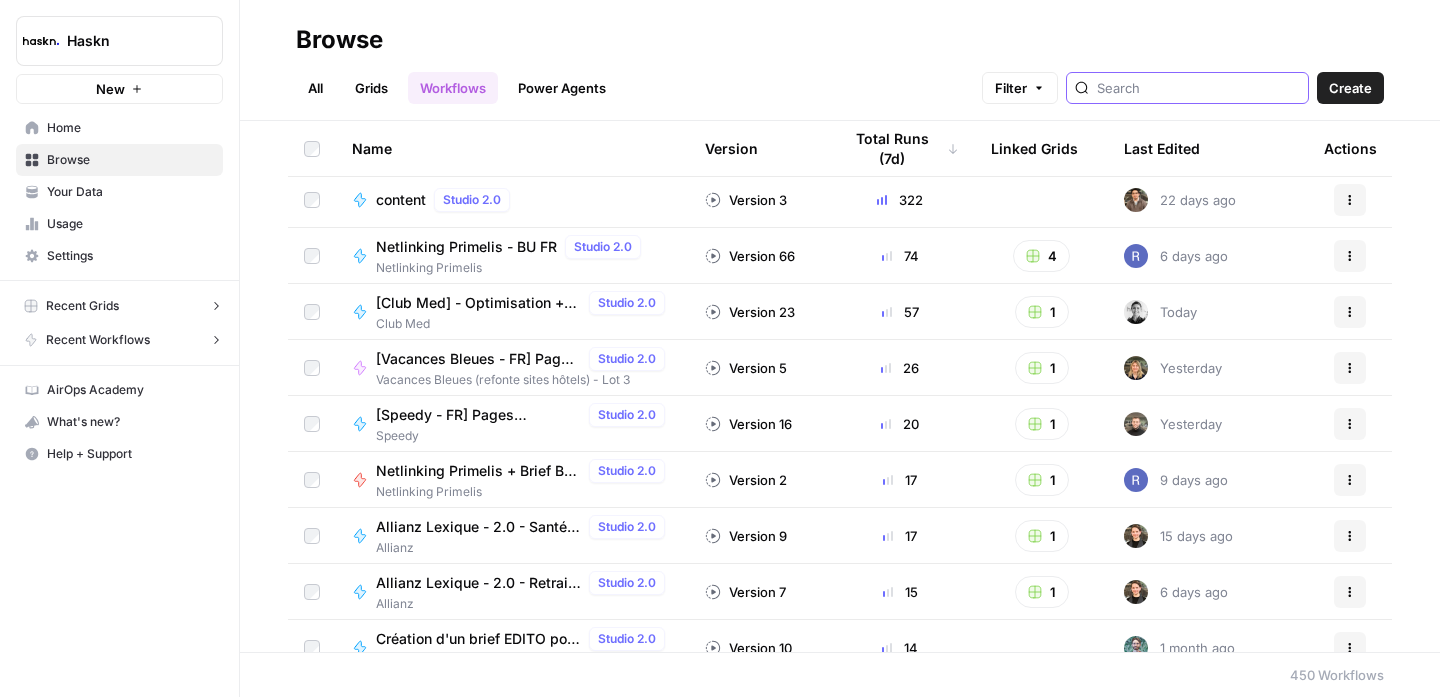 scroll, scrollTop: 8, scrollLeft: 0, axis: vertical 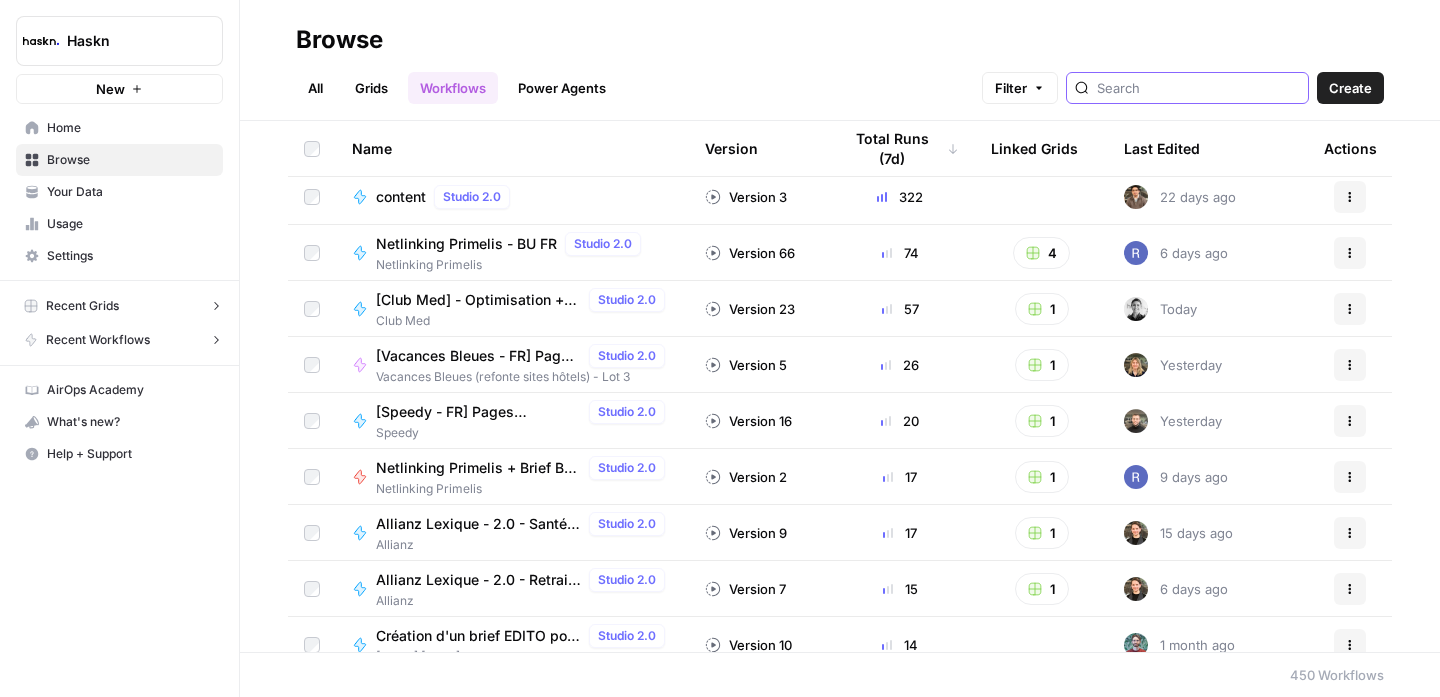 type 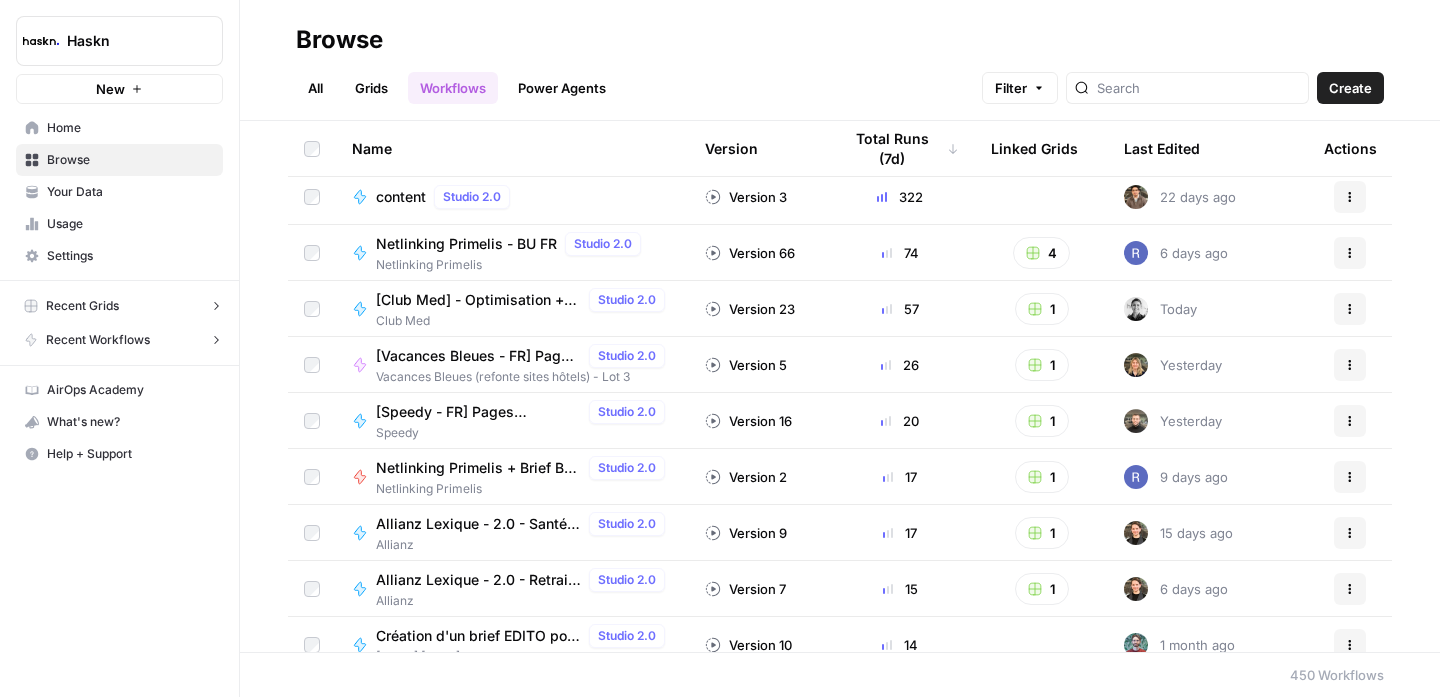 click on "Last Edited" at bounding box center [1162, 148] 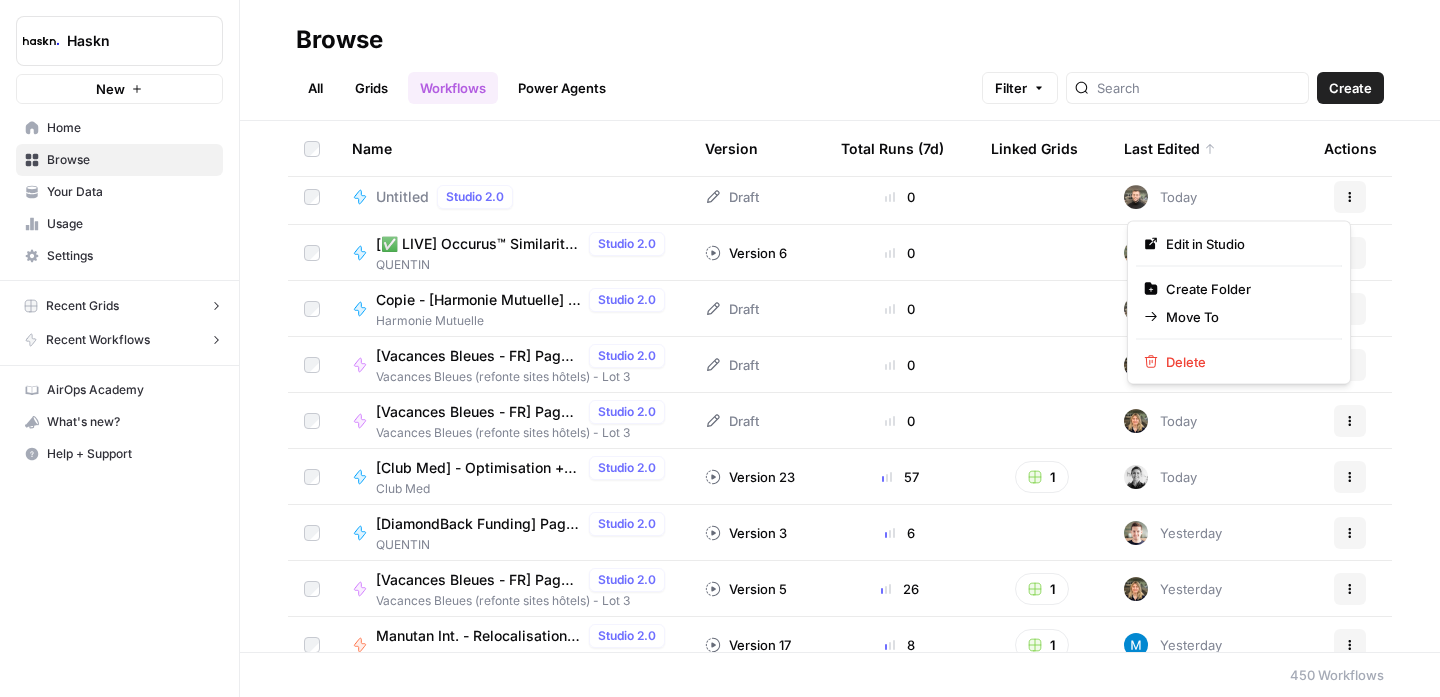 click on "Actions" at bounding box center (1350, 197) 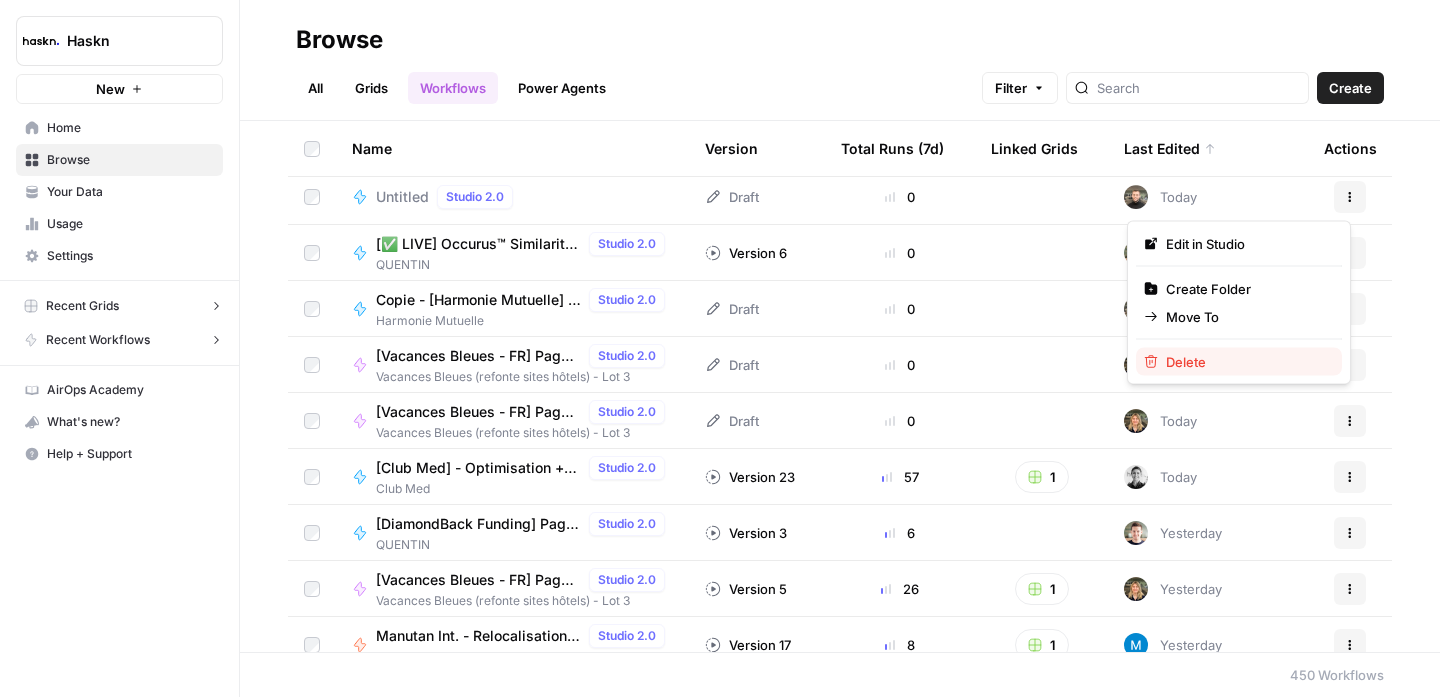 click on "Delete" at bounding box center [1246, 362] 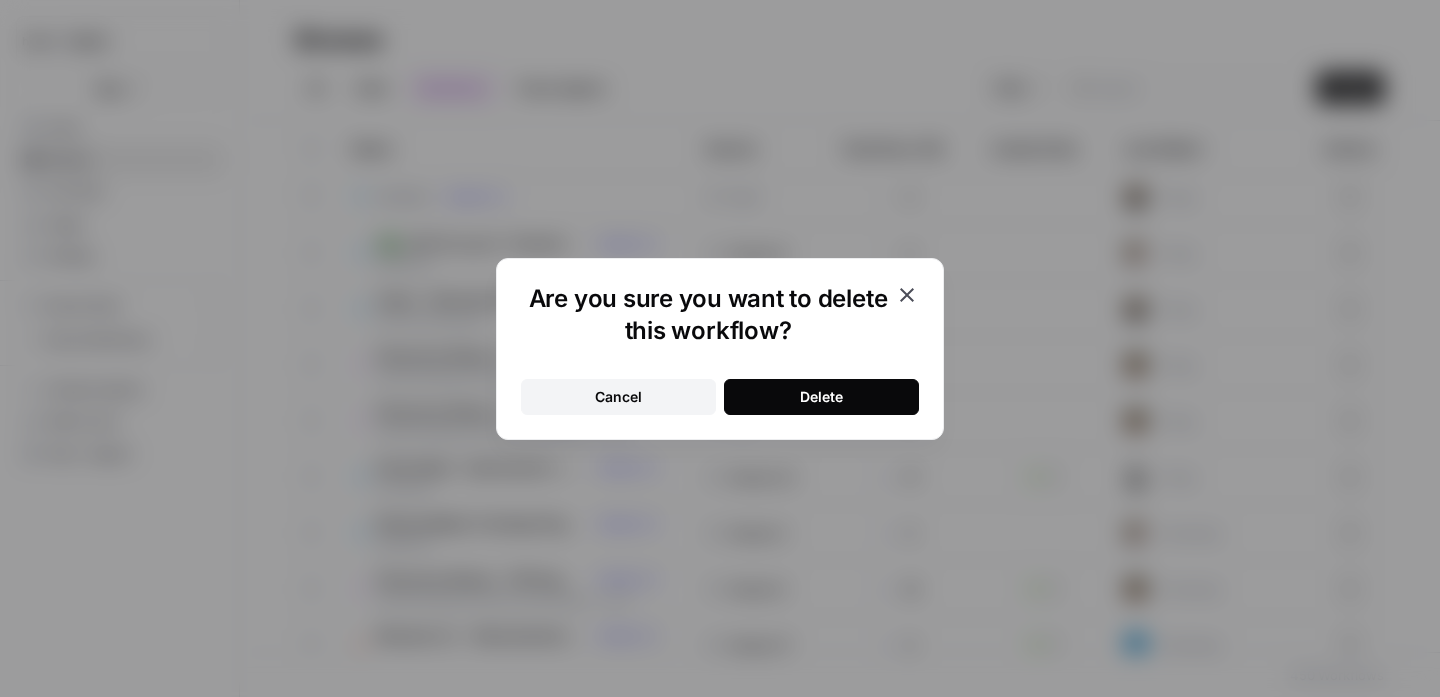 click on "Delete" at bounding box center (821, 397) 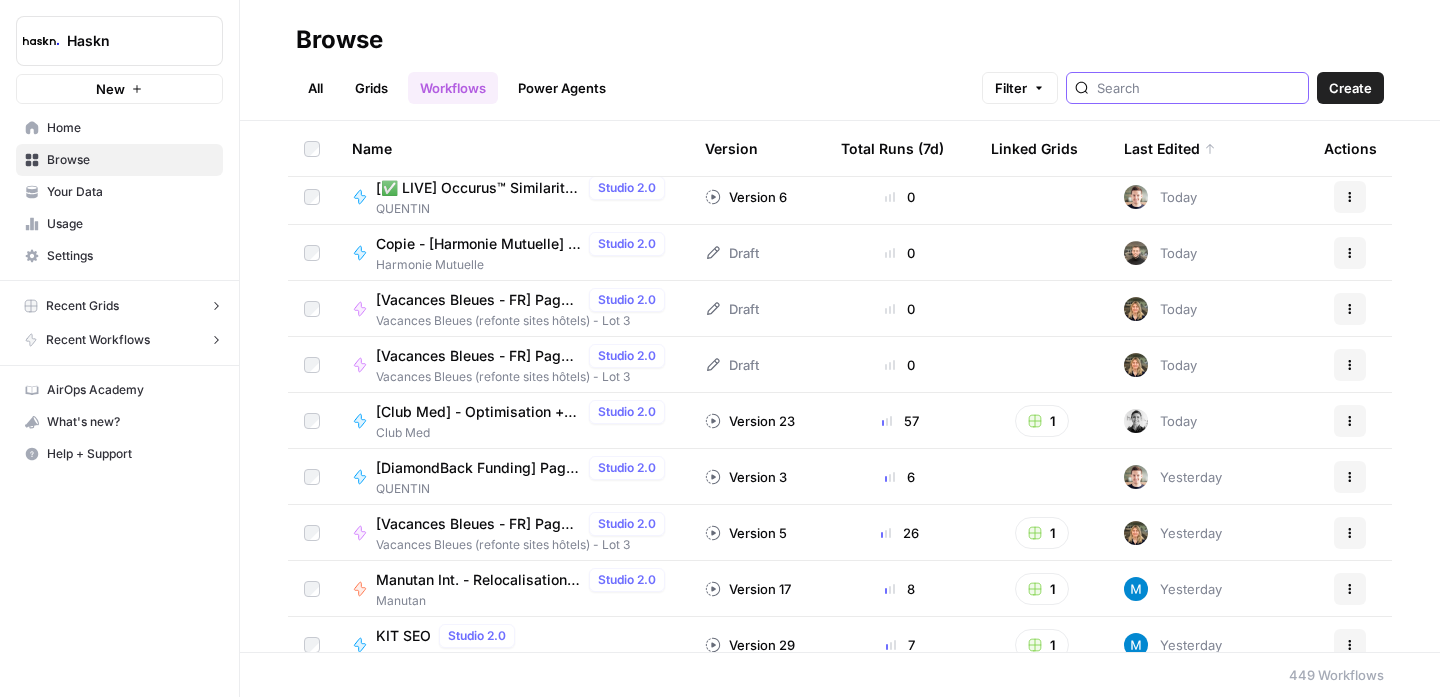 click at bounding box center [1198, 88] 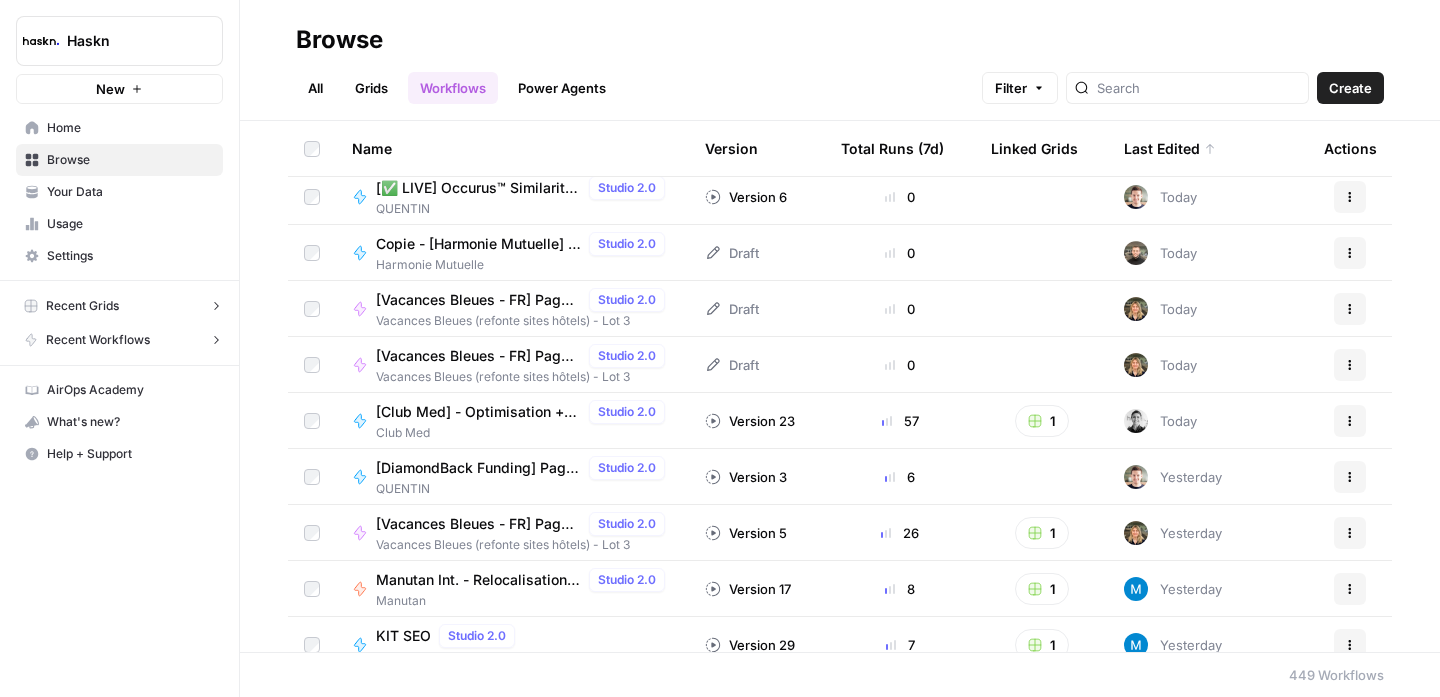 click on "All" at bounding box center (315, 88) 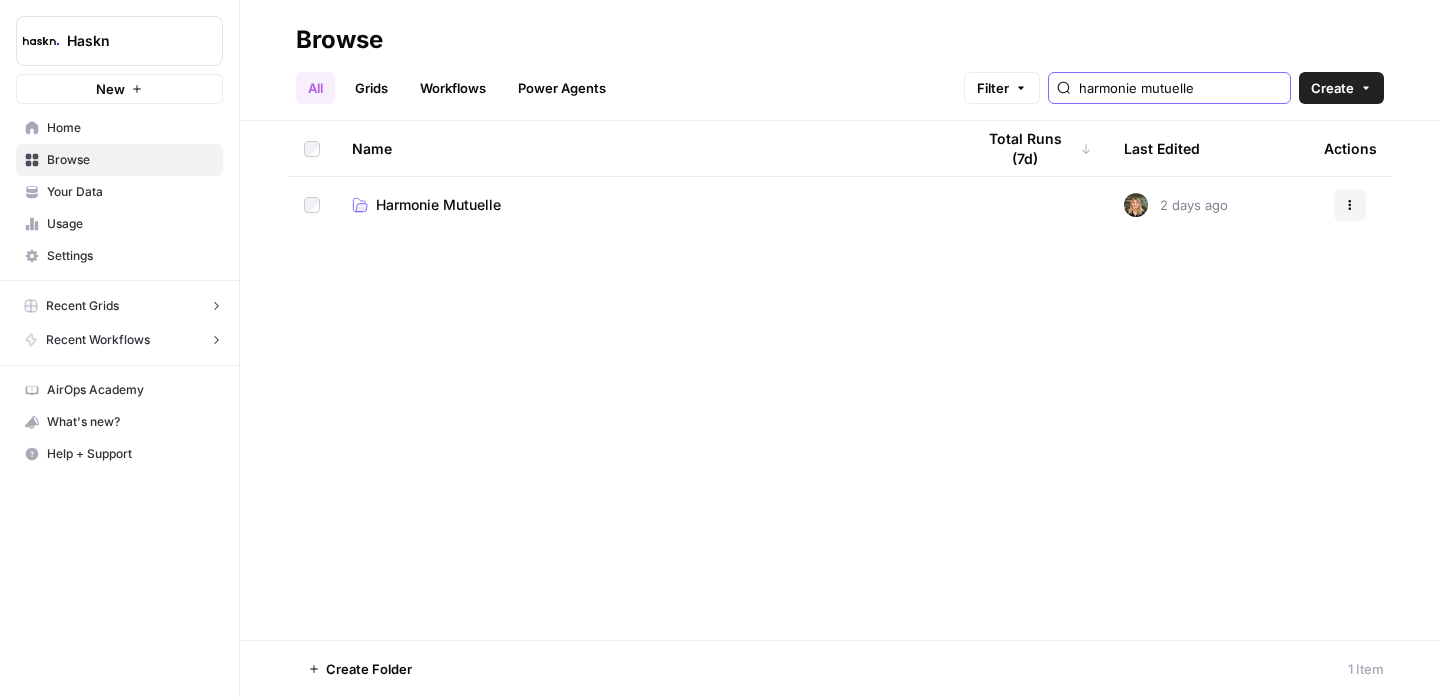 click on "harmonie mutuelle" at bounding box center (1180, 88) 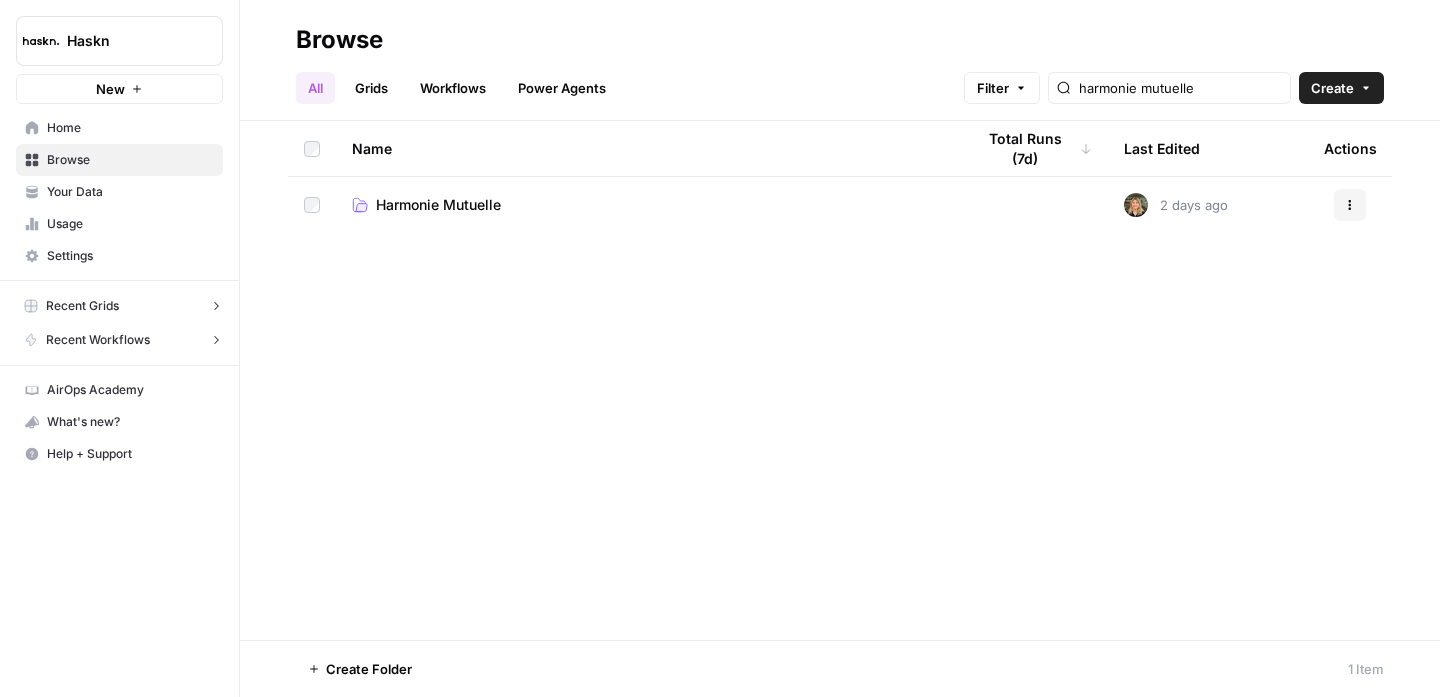 click on "harmonie mutuelle" at bounding box center [1169, 88] 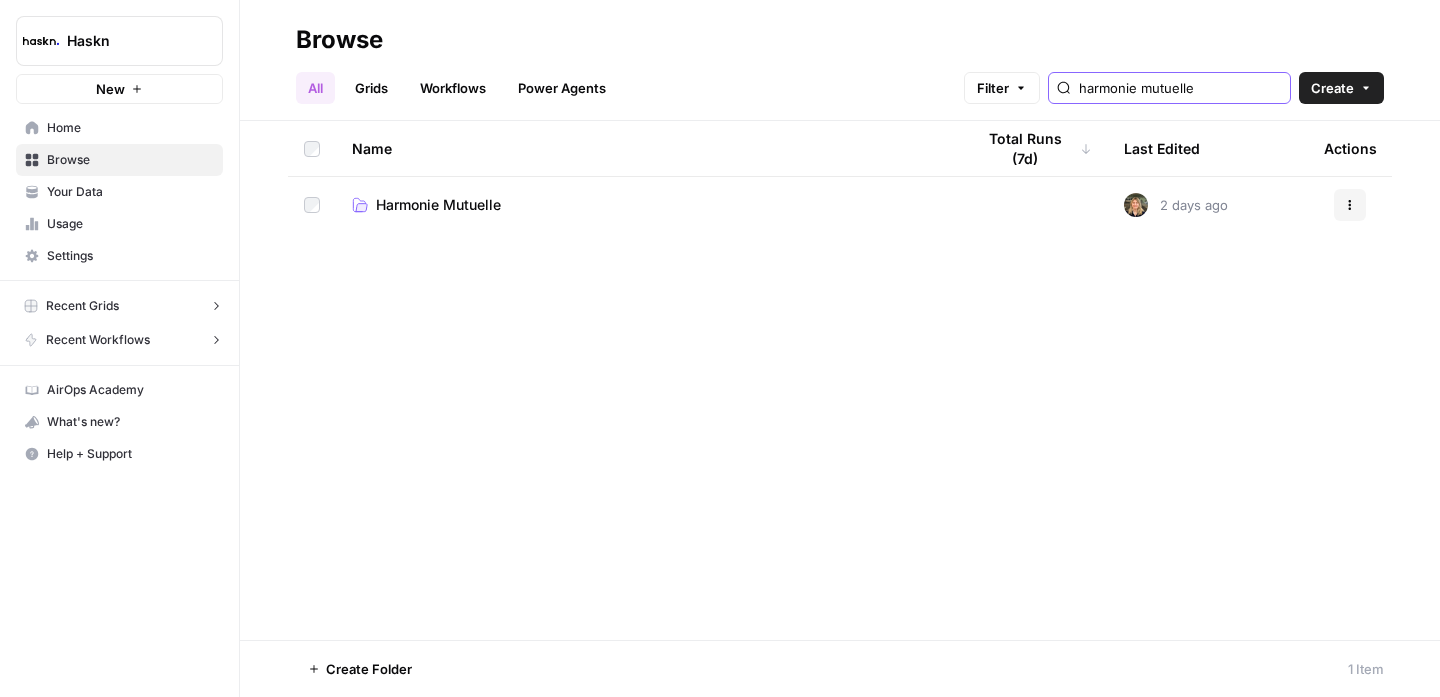 click on "harmonie mutuelle" at bounding box center (1180, 88) 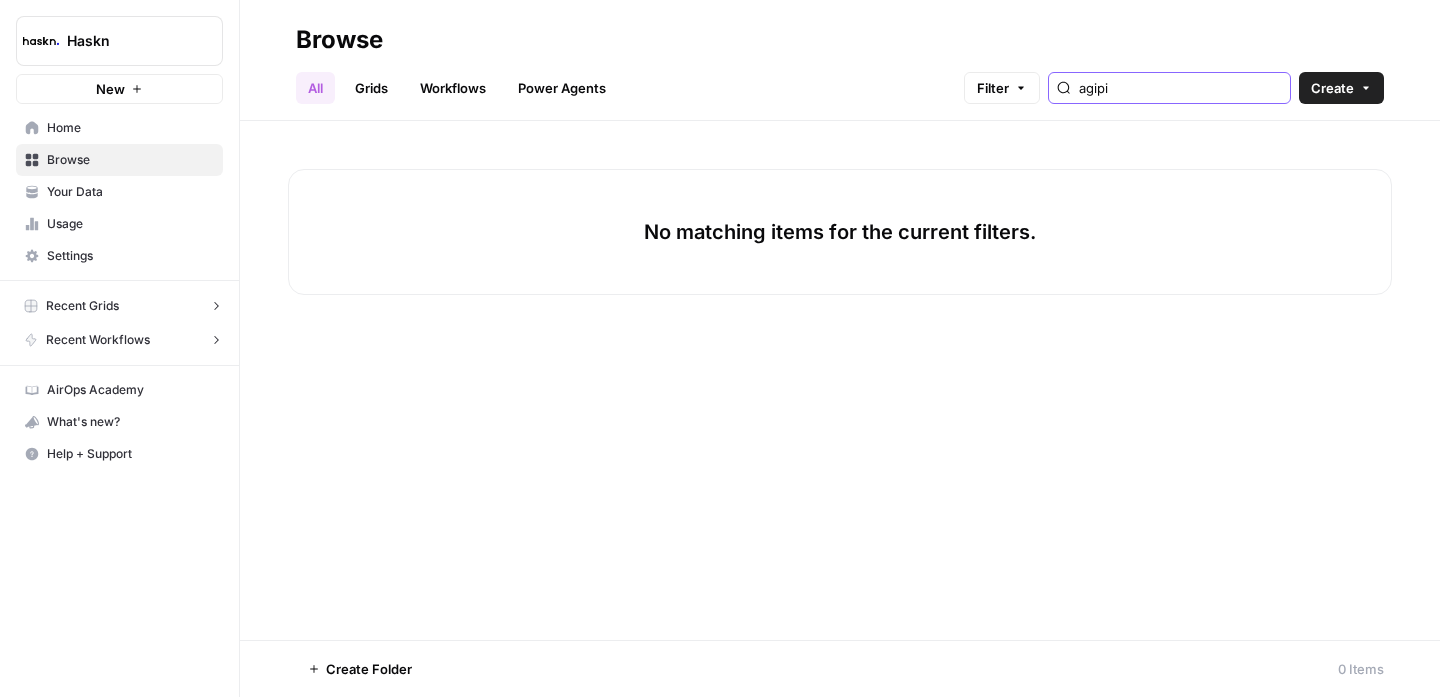 type on "agipi" 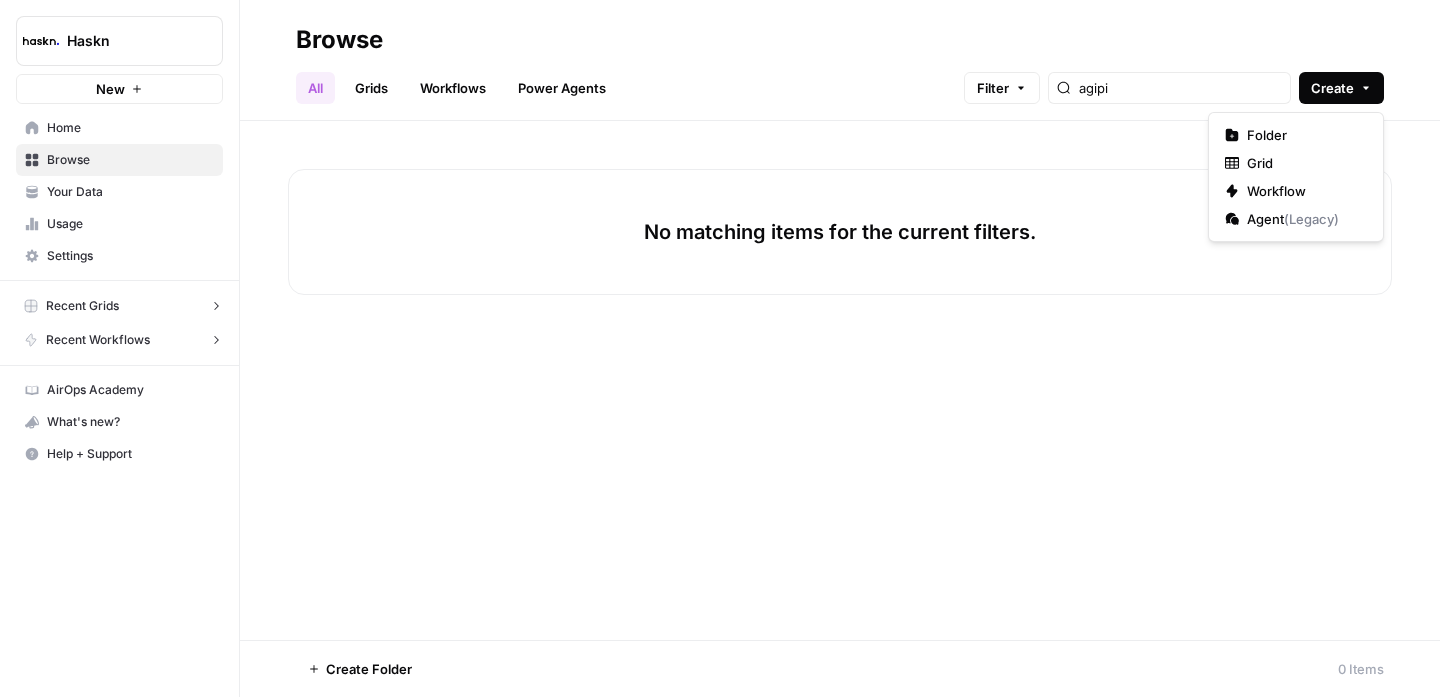 click on "Create" at bounding box center [1341, 88] 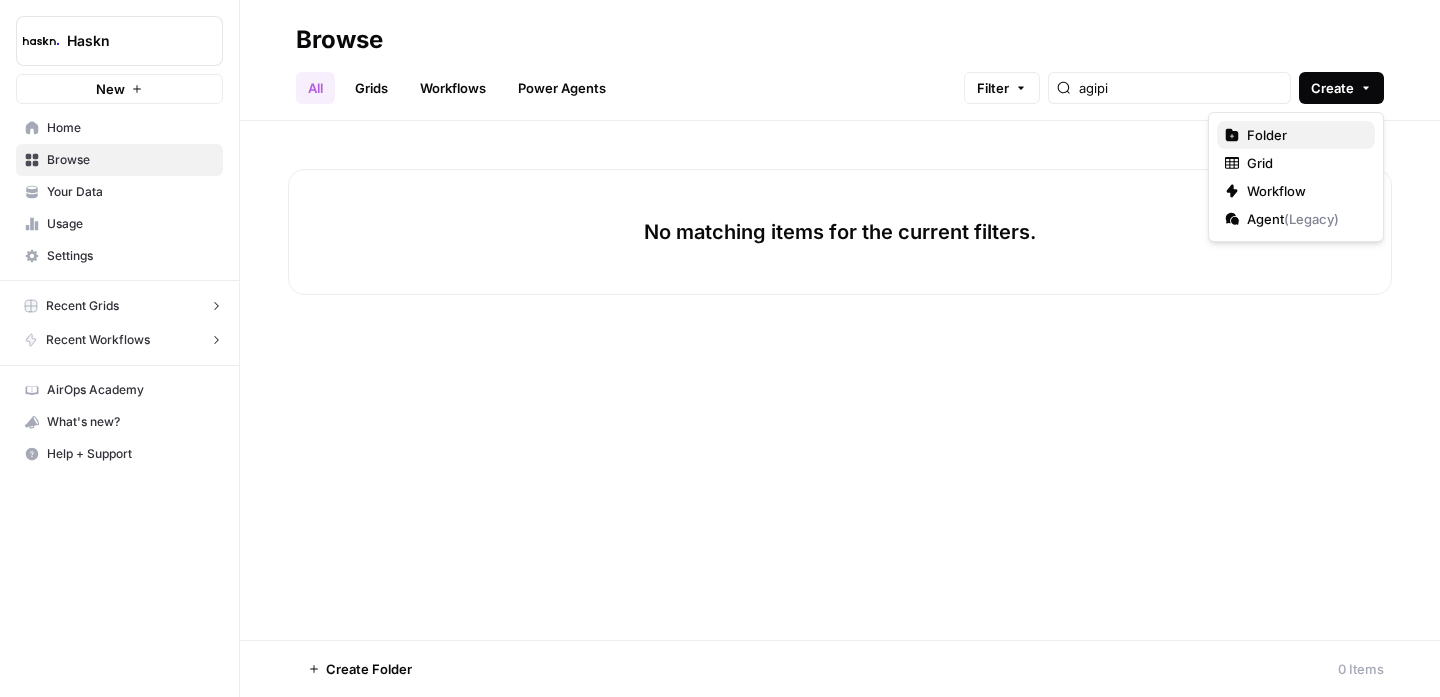 click on "Folder" at bounding box center (1303, 135) 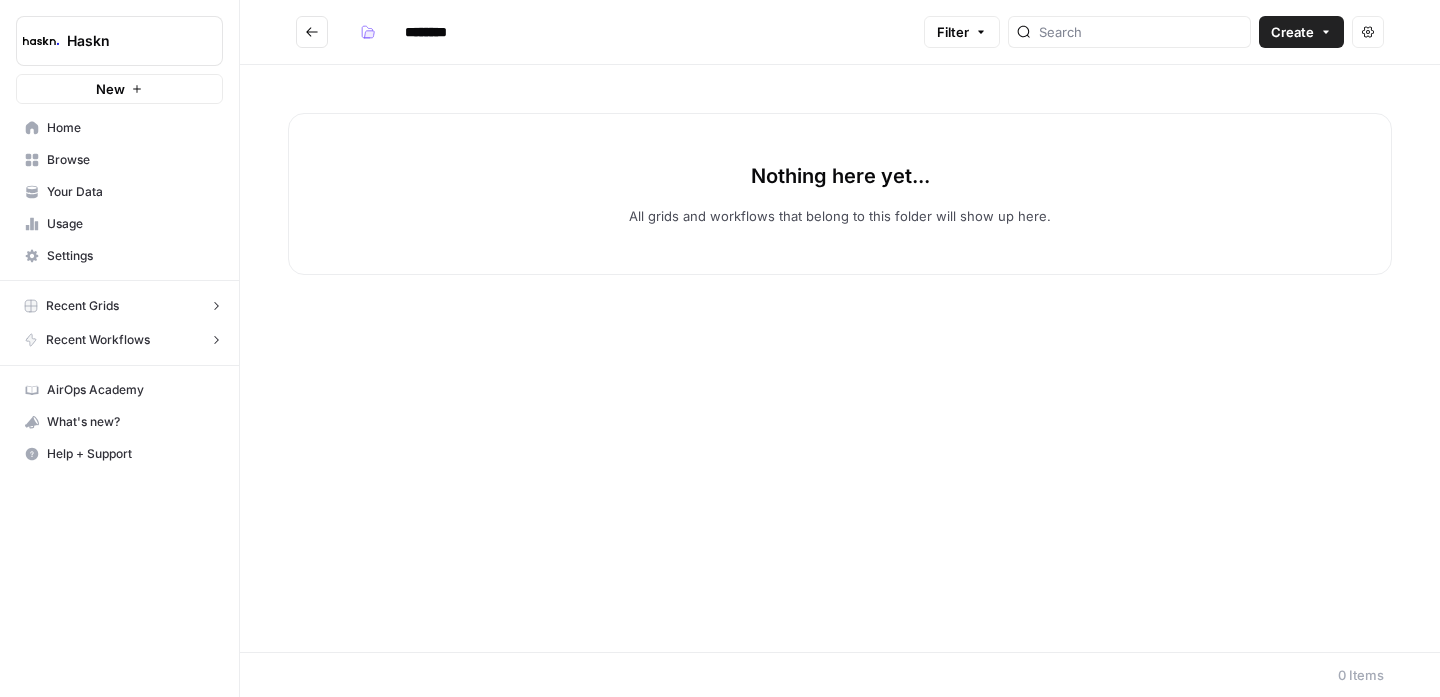 click on "********" at bounding box center [452, 32] 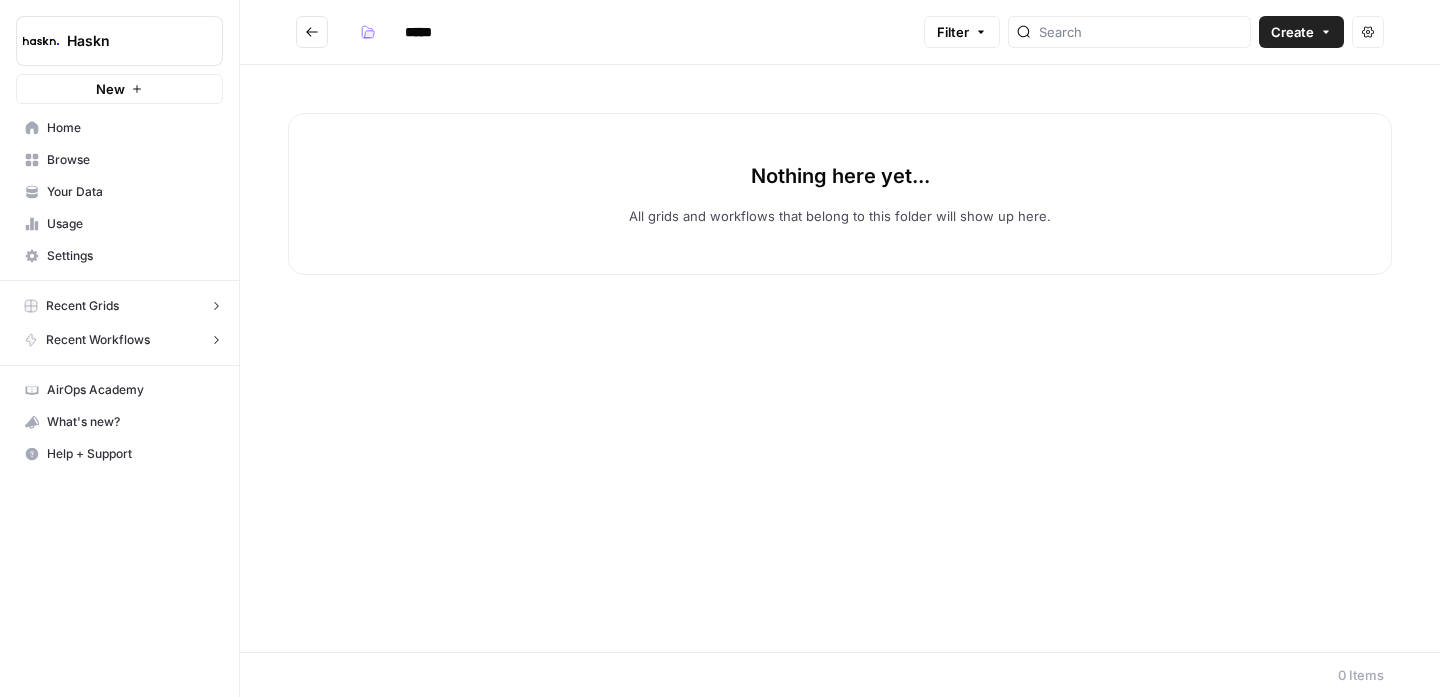 type on "*****" 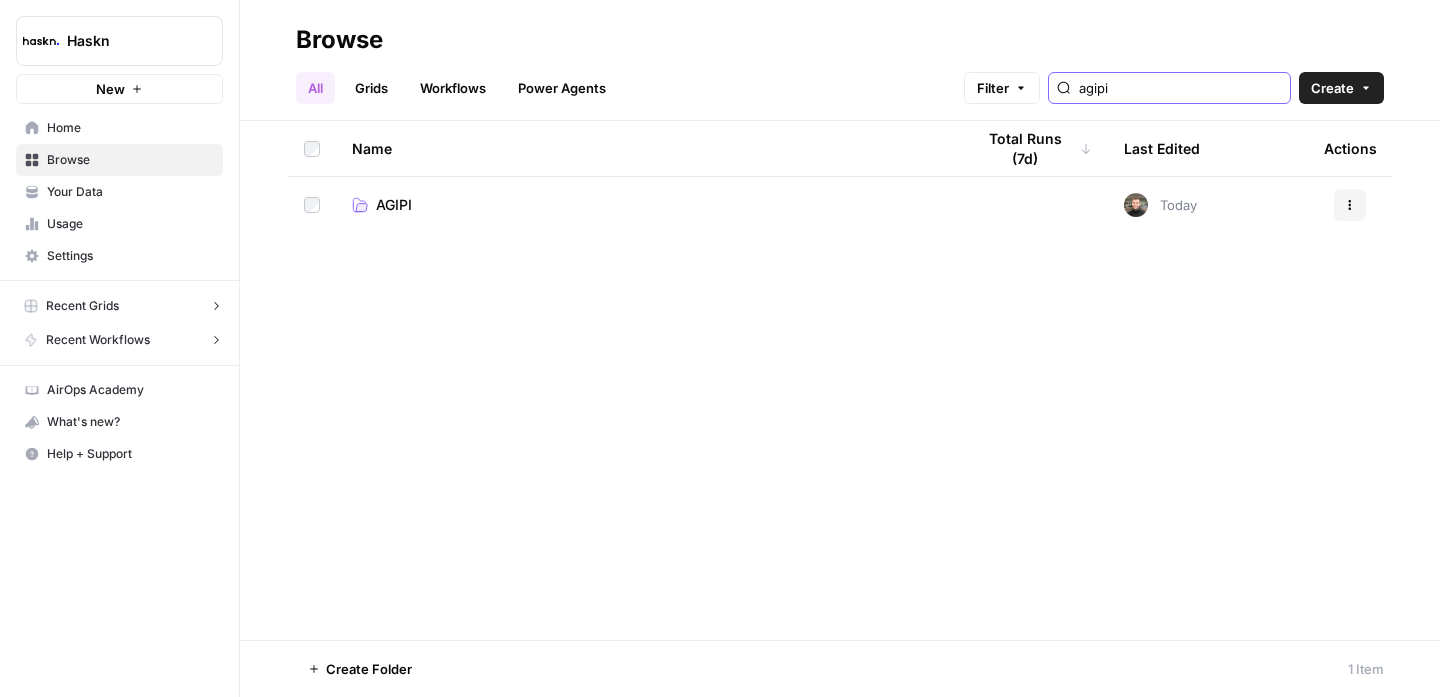 click on "agipi" at bounding box center (1180, 88) 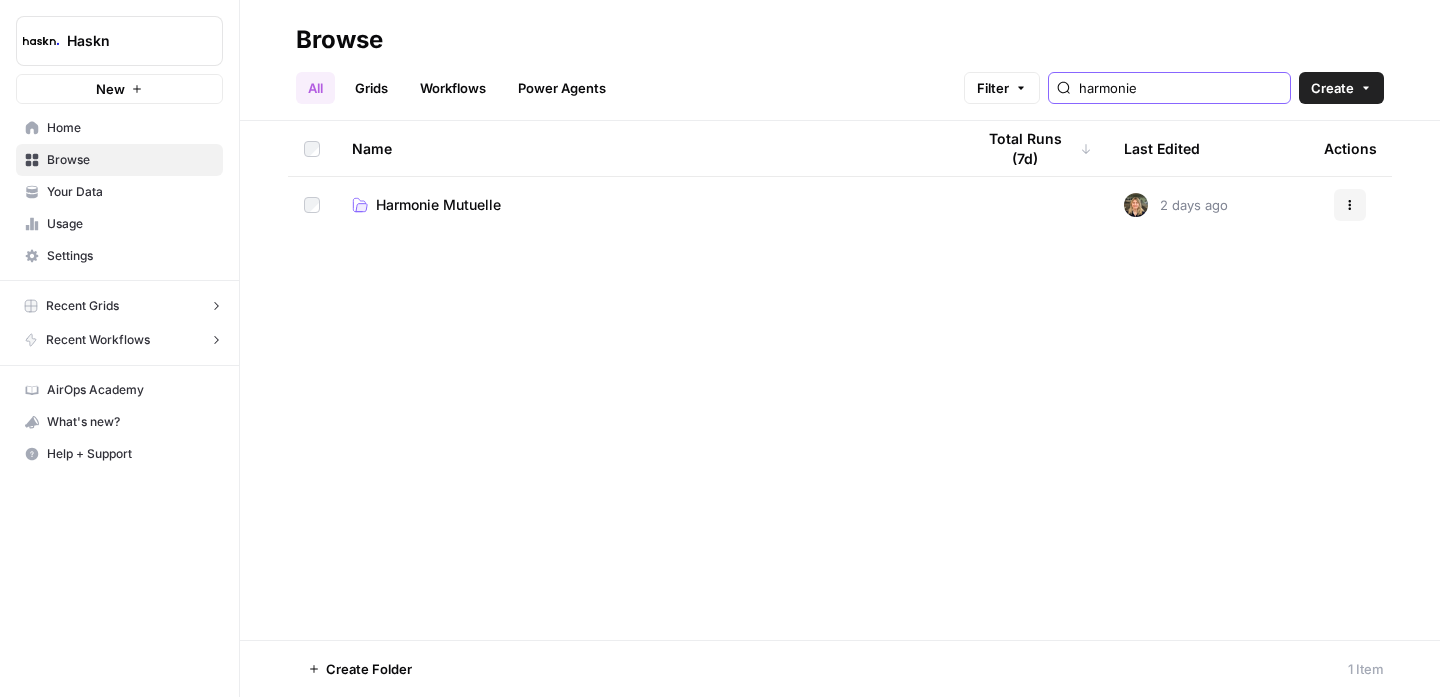 type on "harmonie" 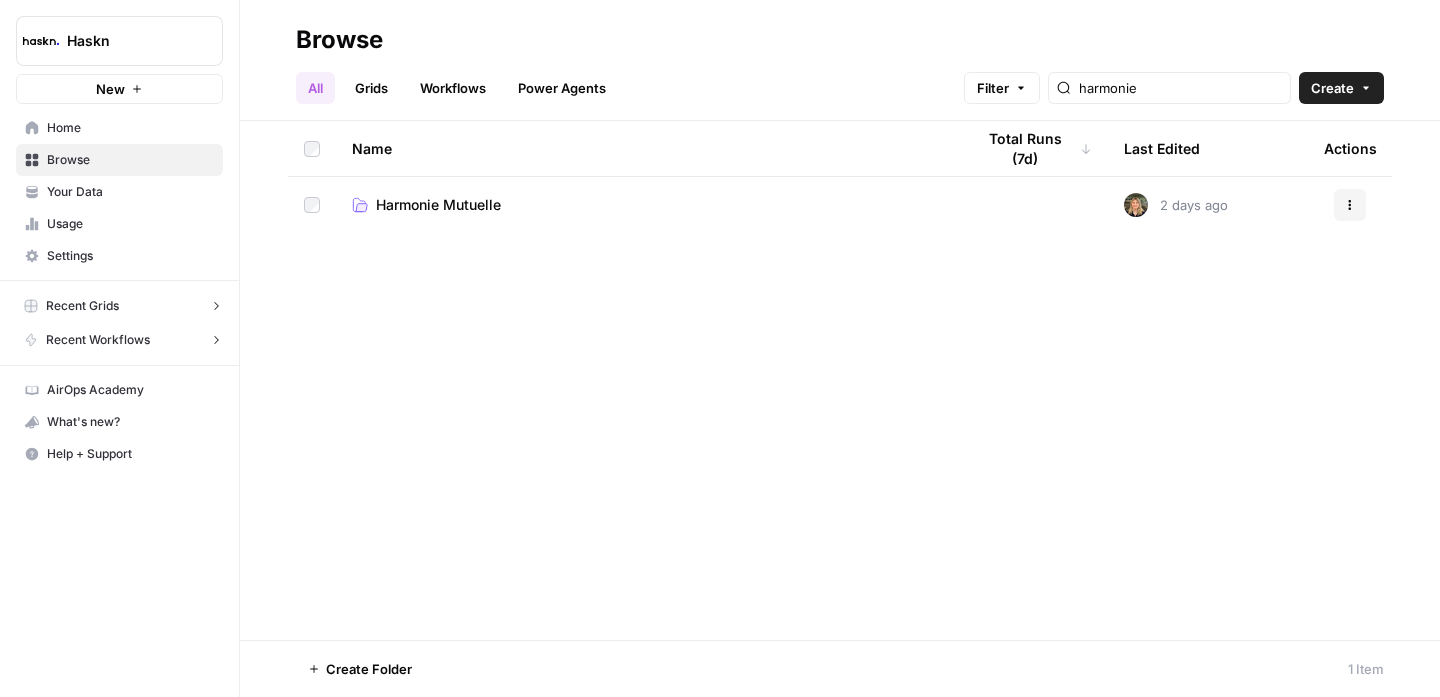 click on "Harmonie Mutuelle" at bounding box center (438, 205) 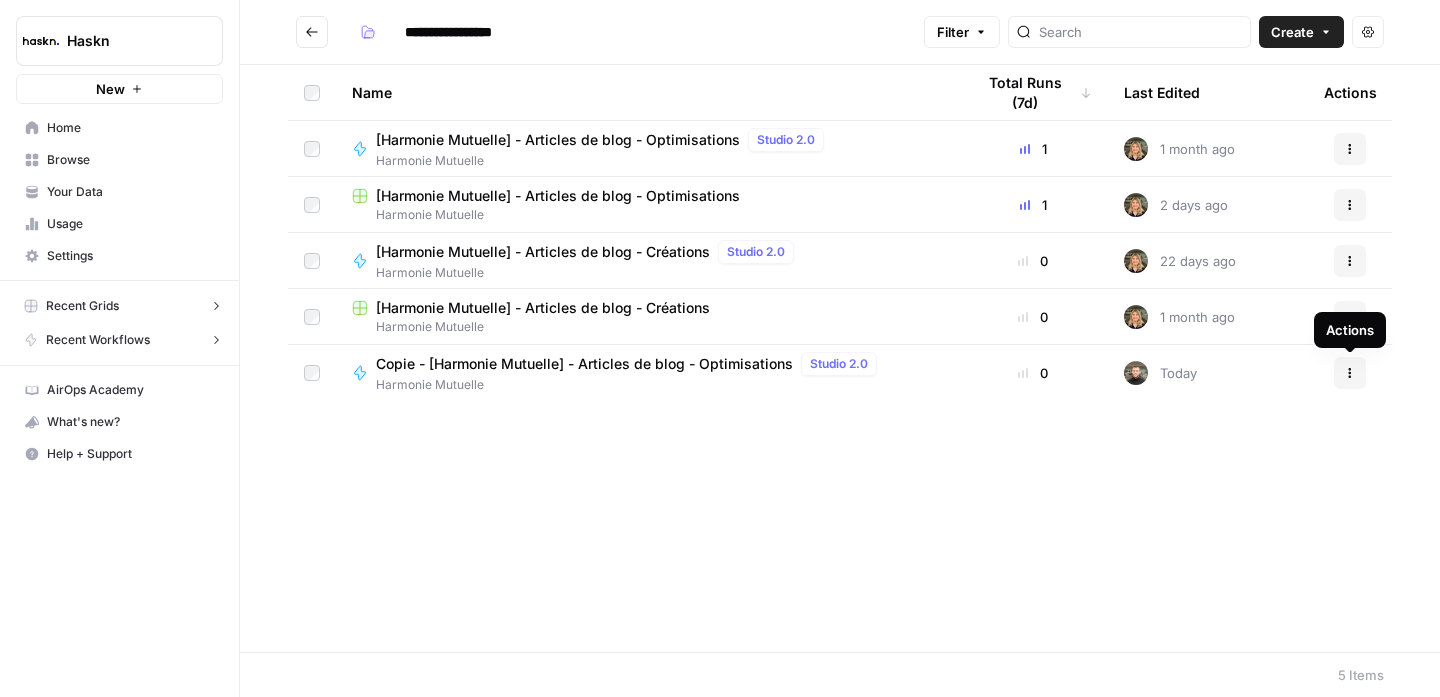 click on "Actions" at bounding box center (1350, 373) 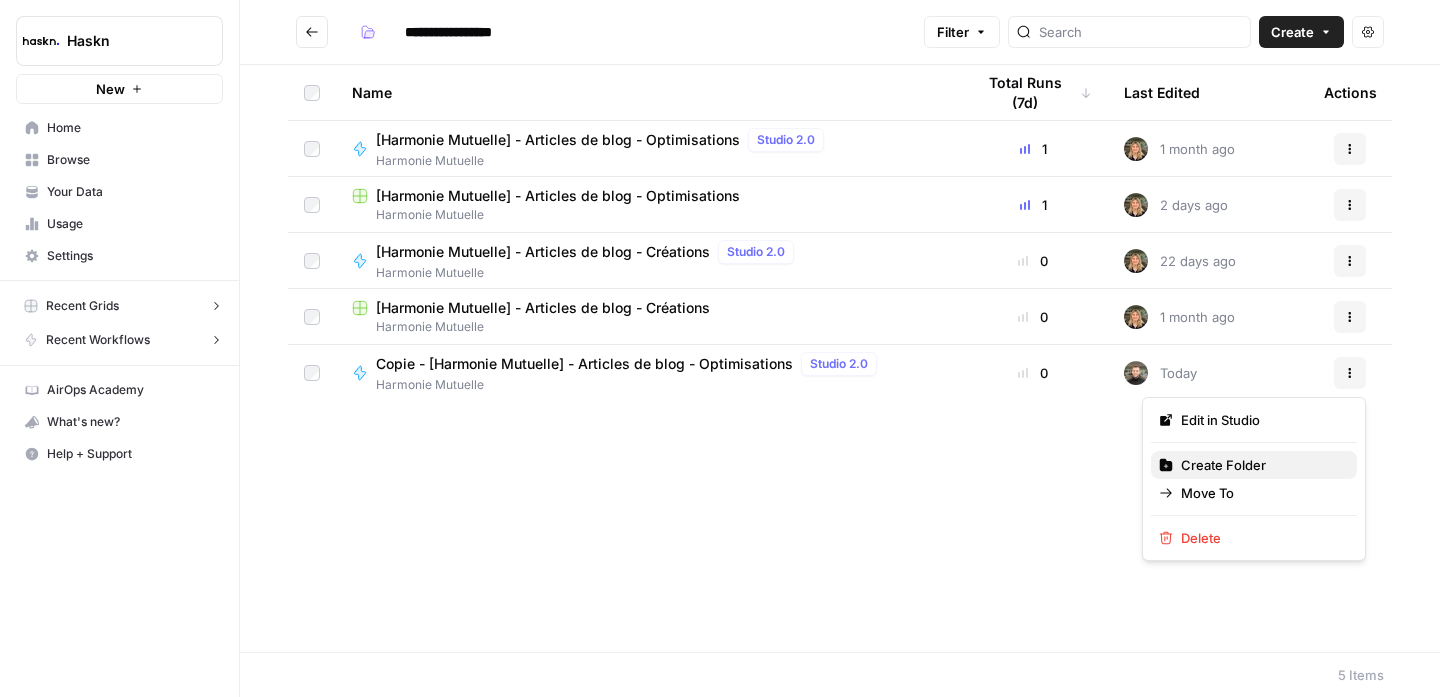 click on "Create Folder" at bounding box center (1261, 465) 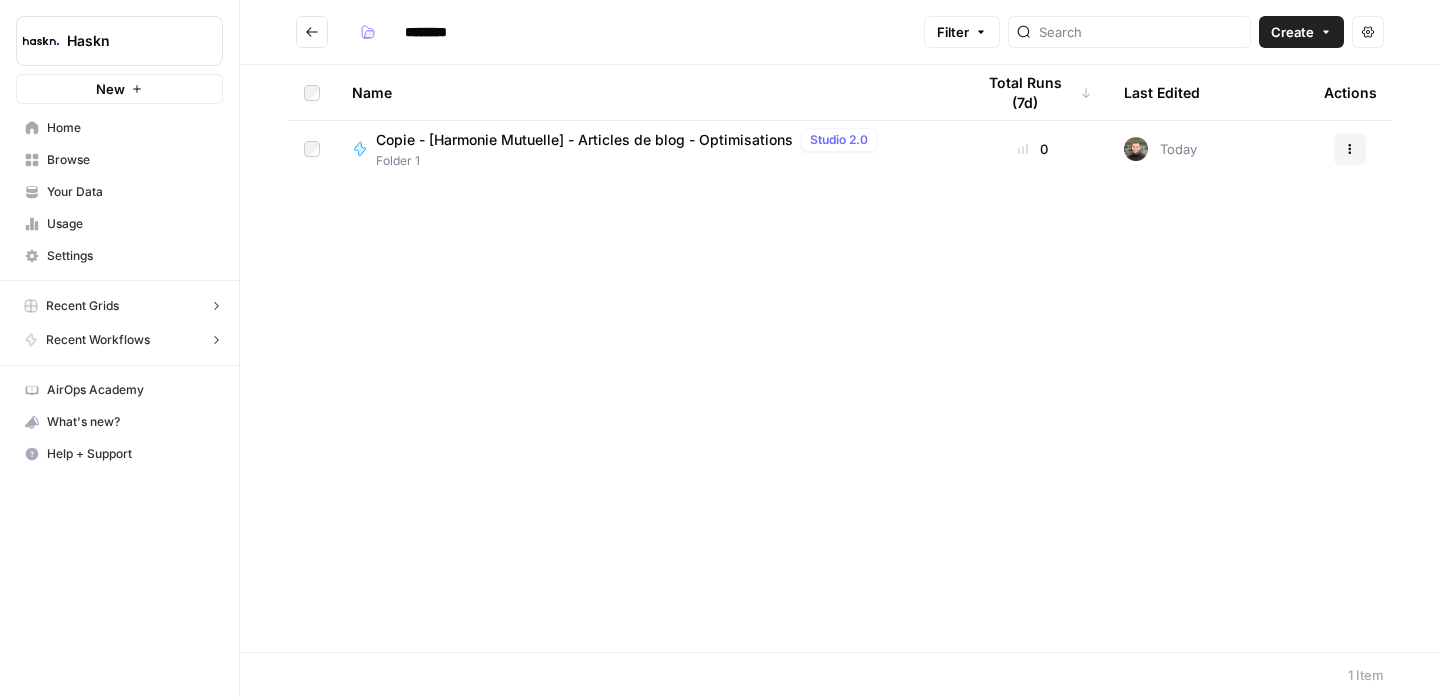 click 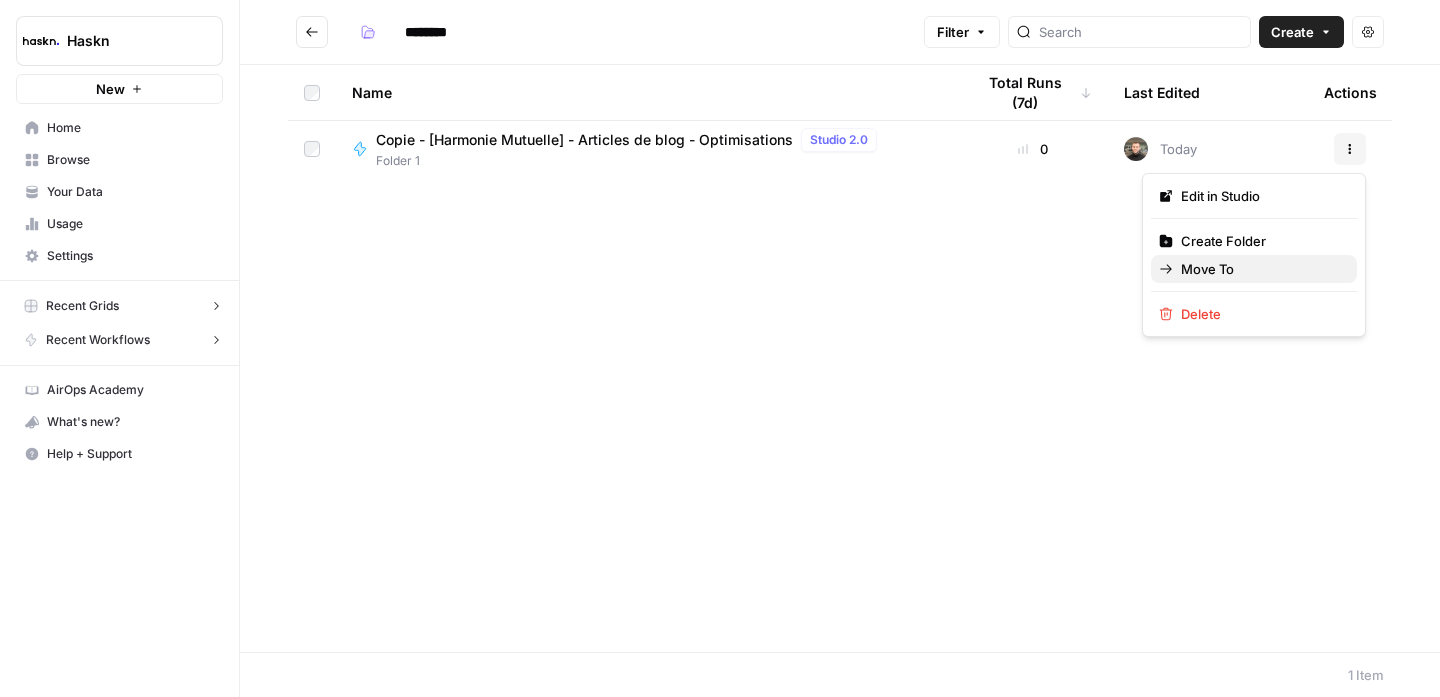 click on "Move To" at bounding box center [1261, 269] 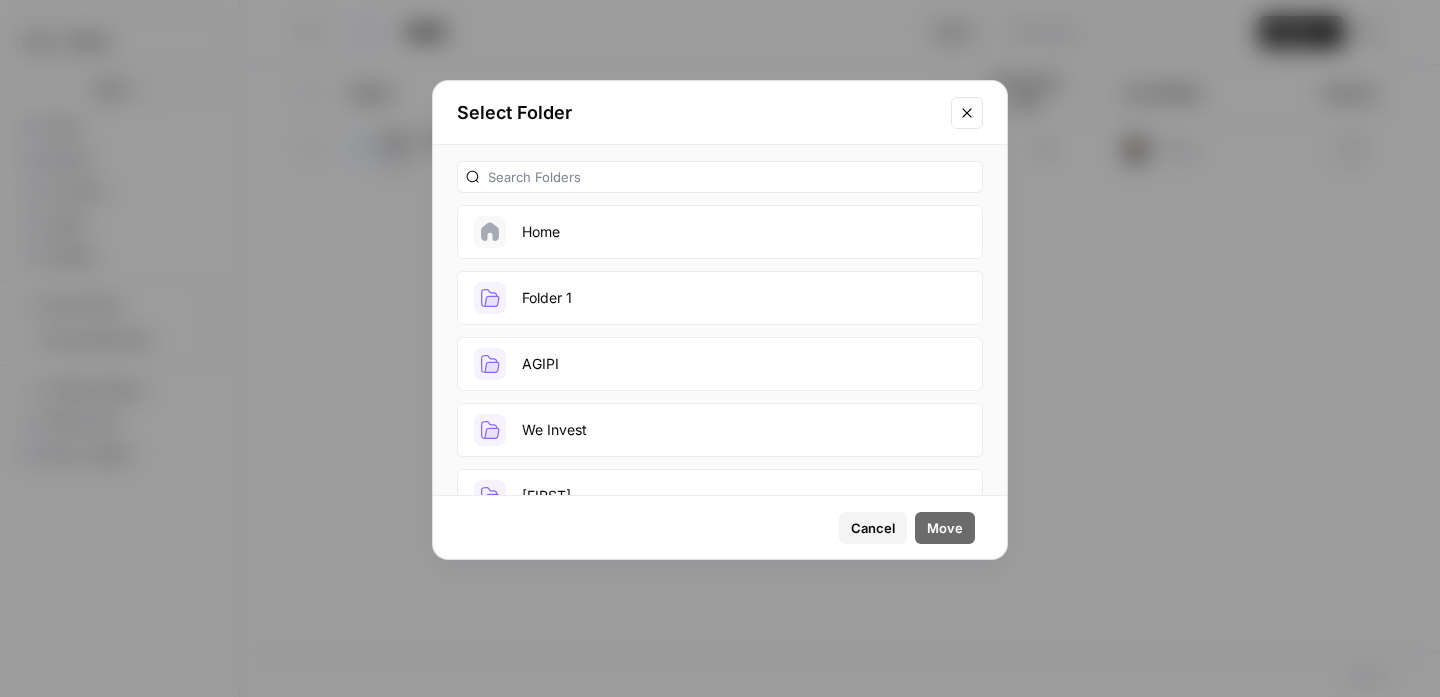 click on "AGIPI" at bounding box center (720, 364) 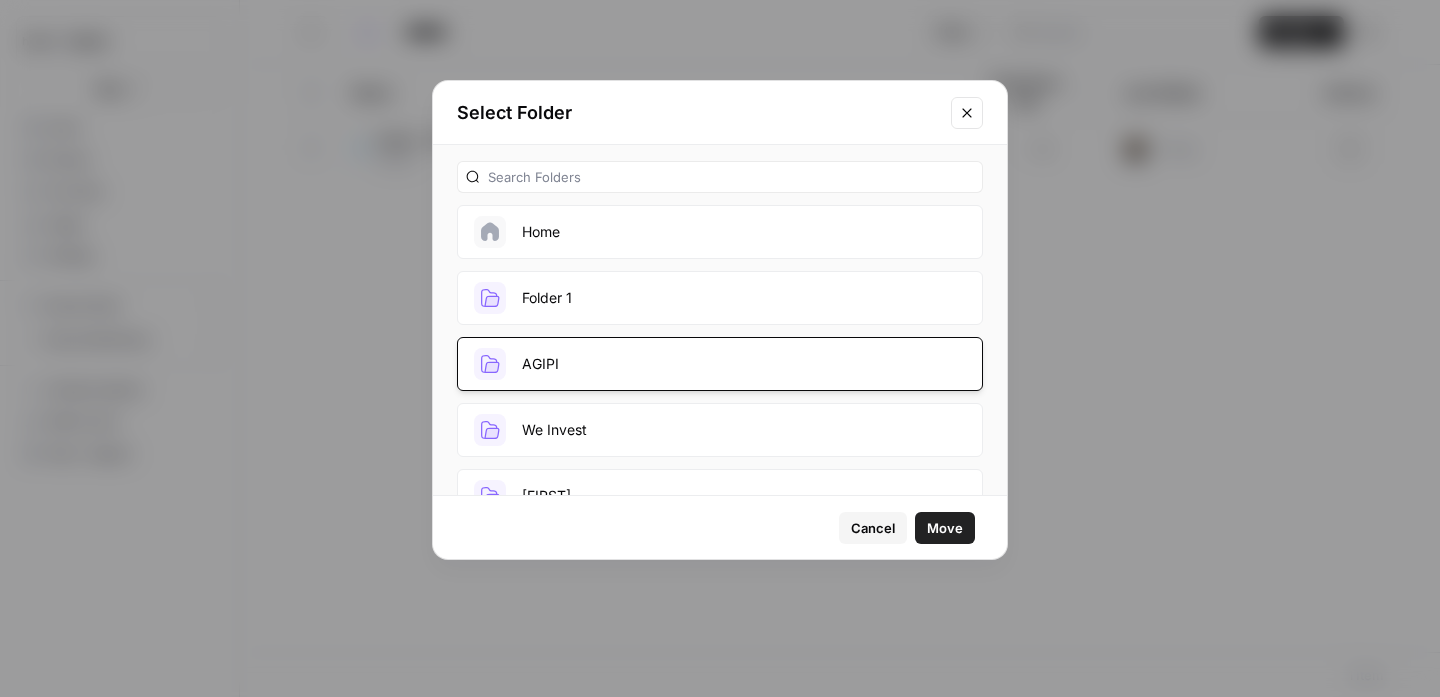click on "Move" at bounding box center (945, 528) 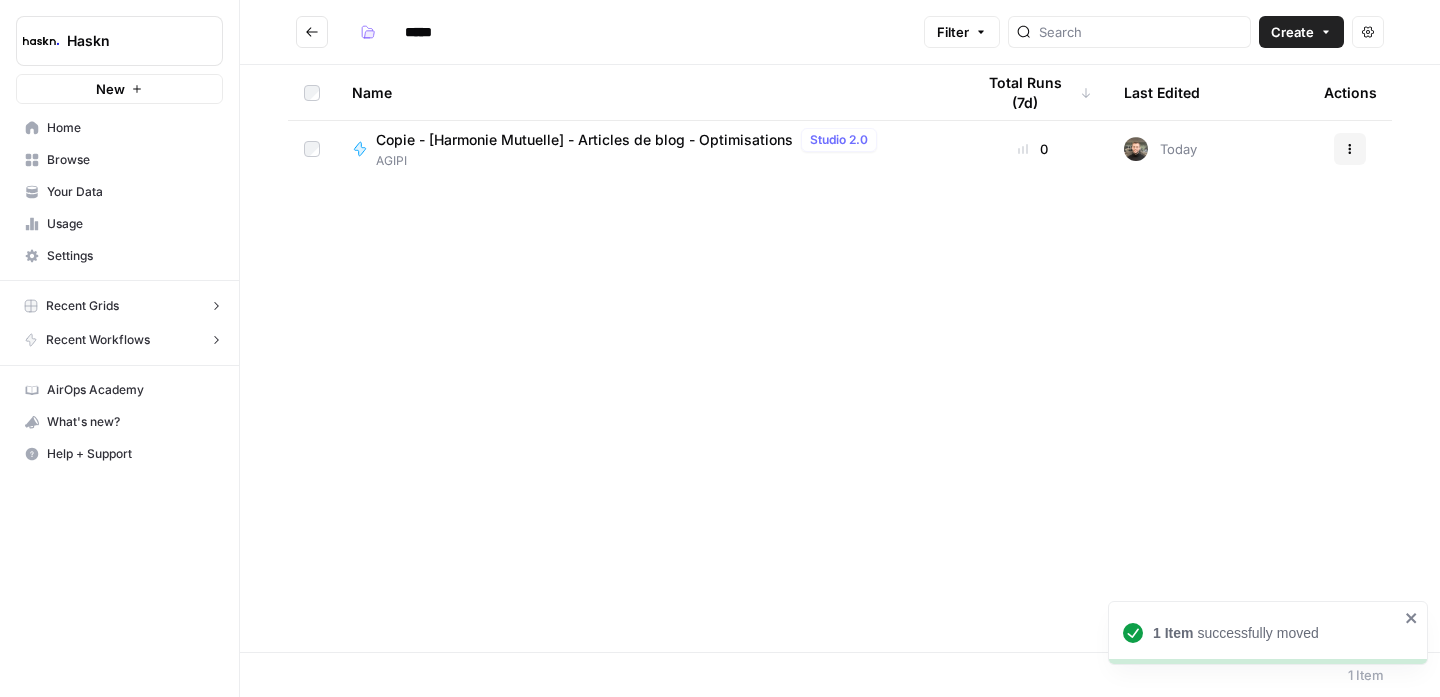click 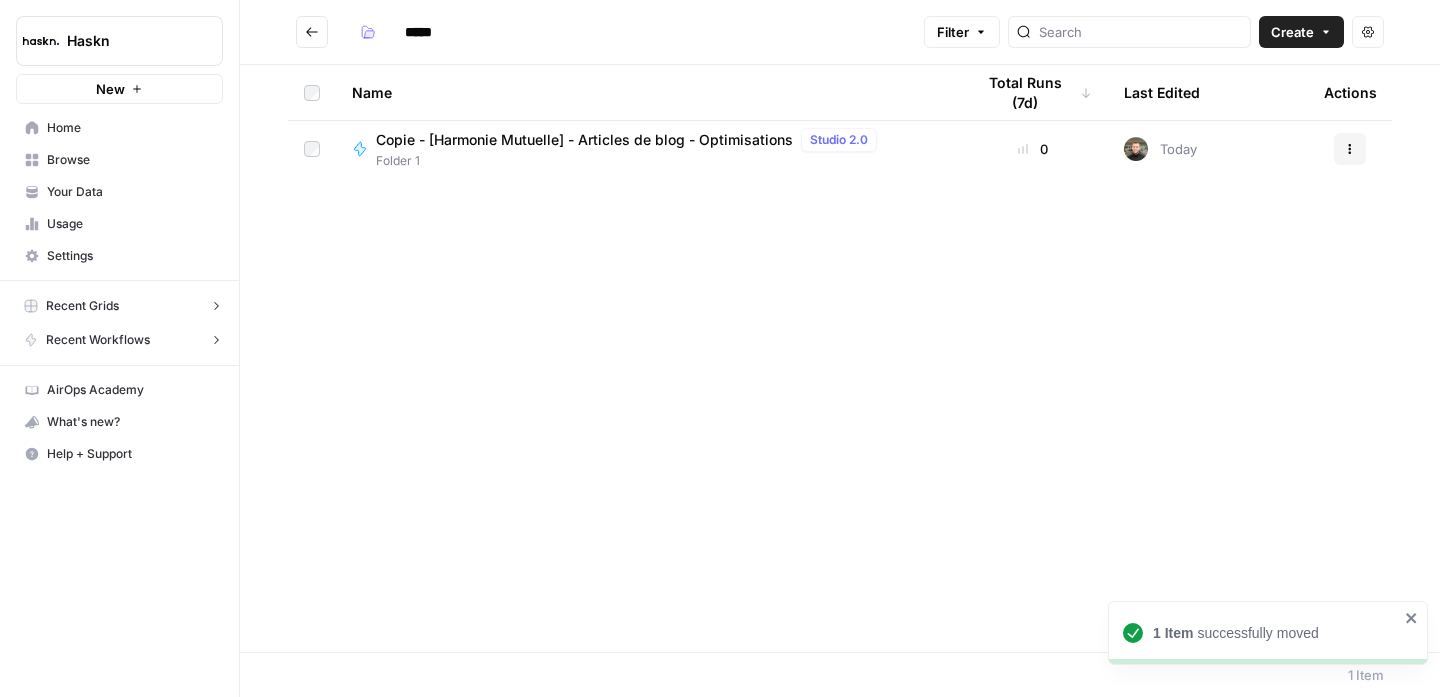 type on "********" 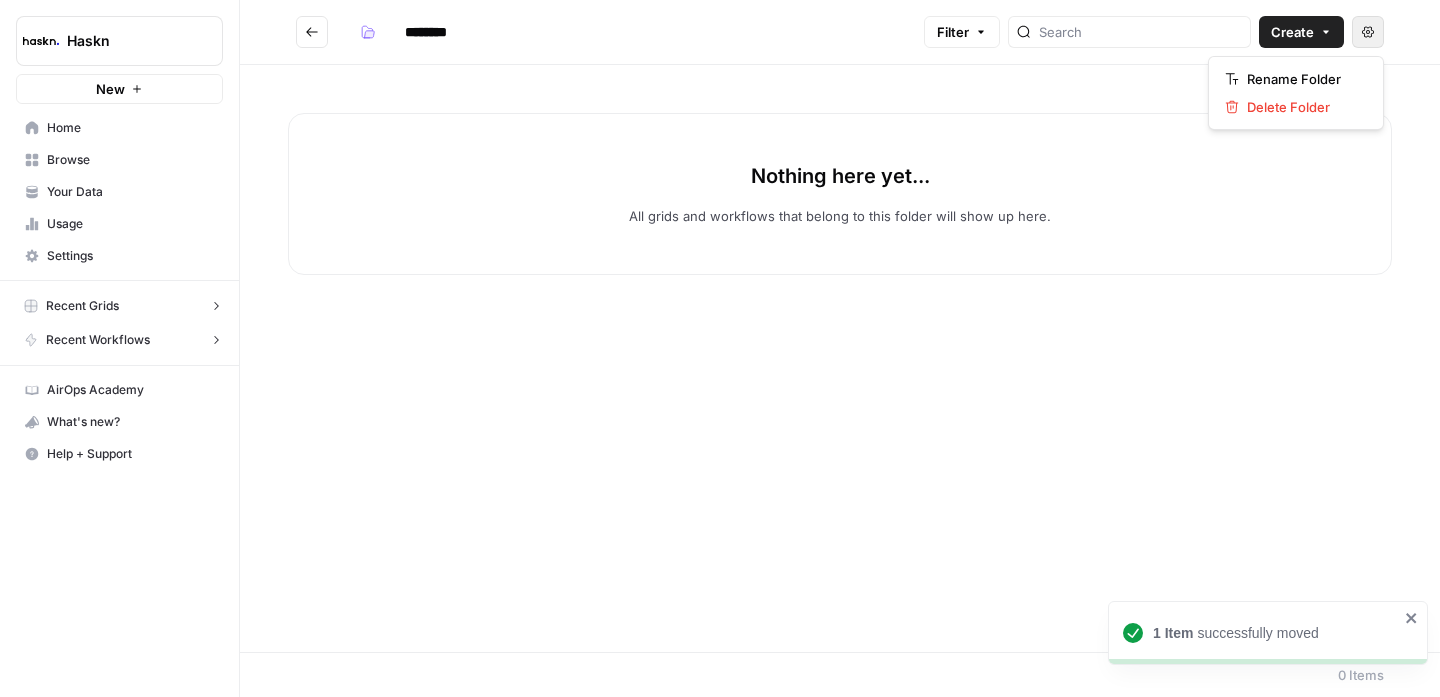 click on "Actions" at bounding box center (1368, 32) 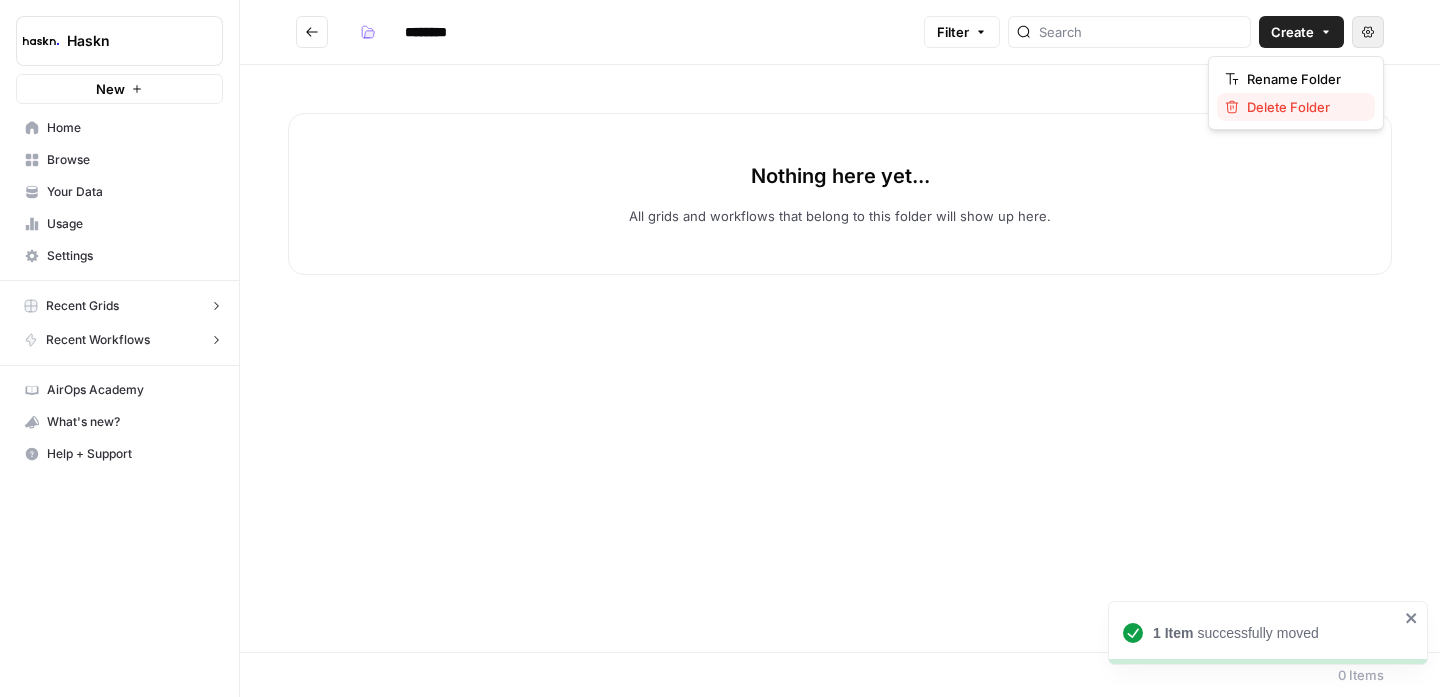 click on "Delete Folder" at bounding box center (1303, 107) 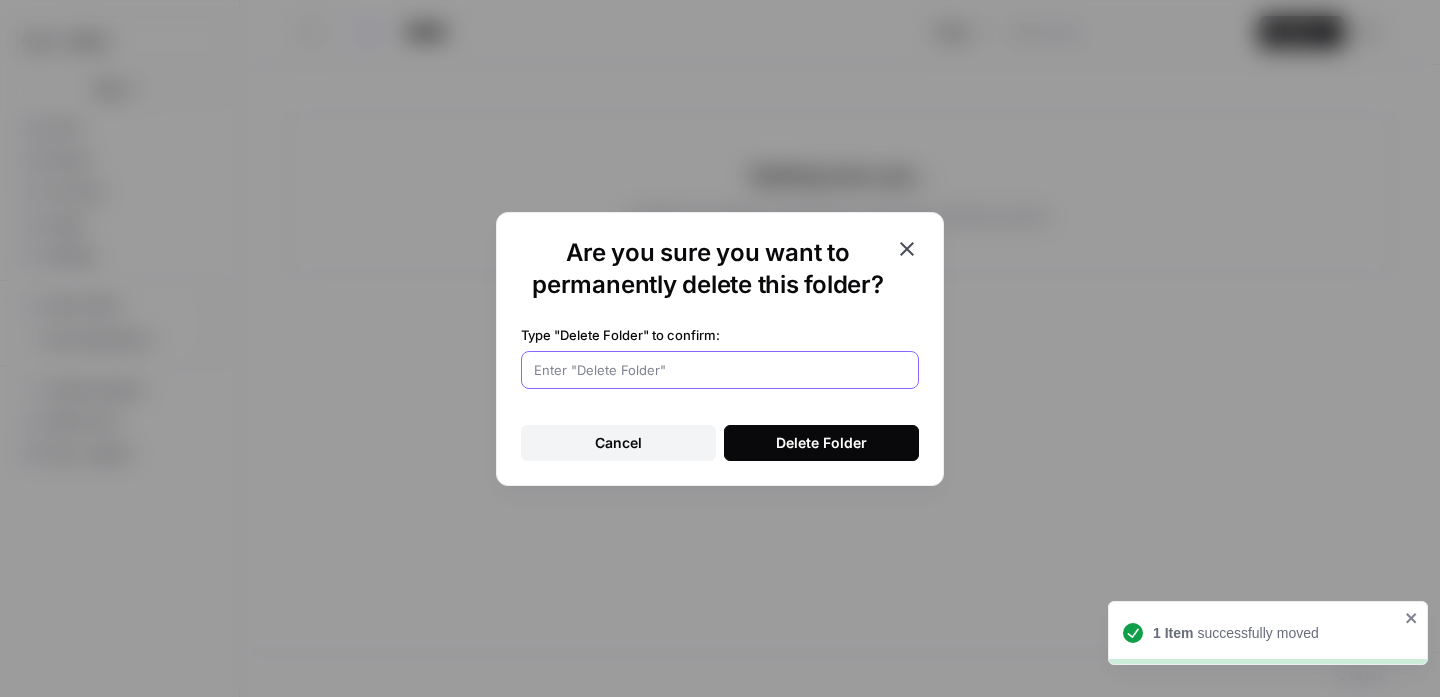 click on "Type "Delete Folder" to confirm:" at bounding box center (720, 370) 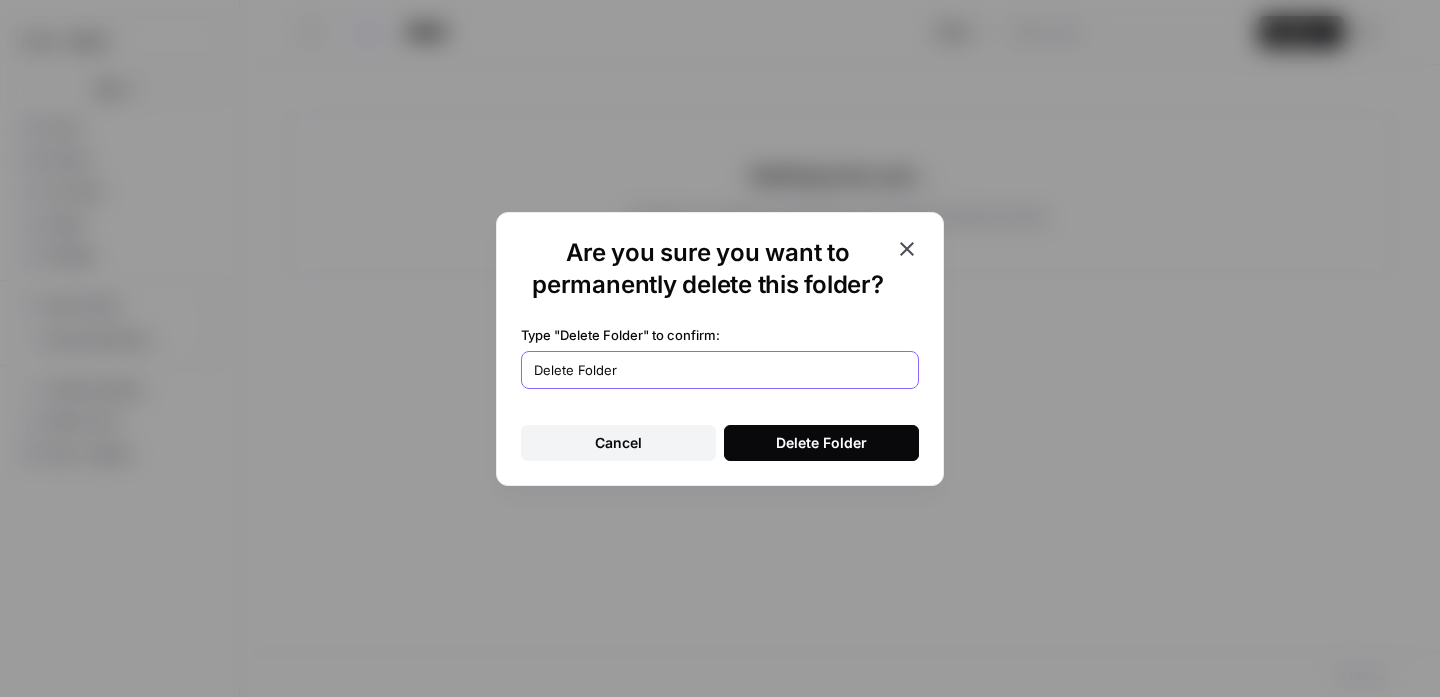 type on "Delete Folder" 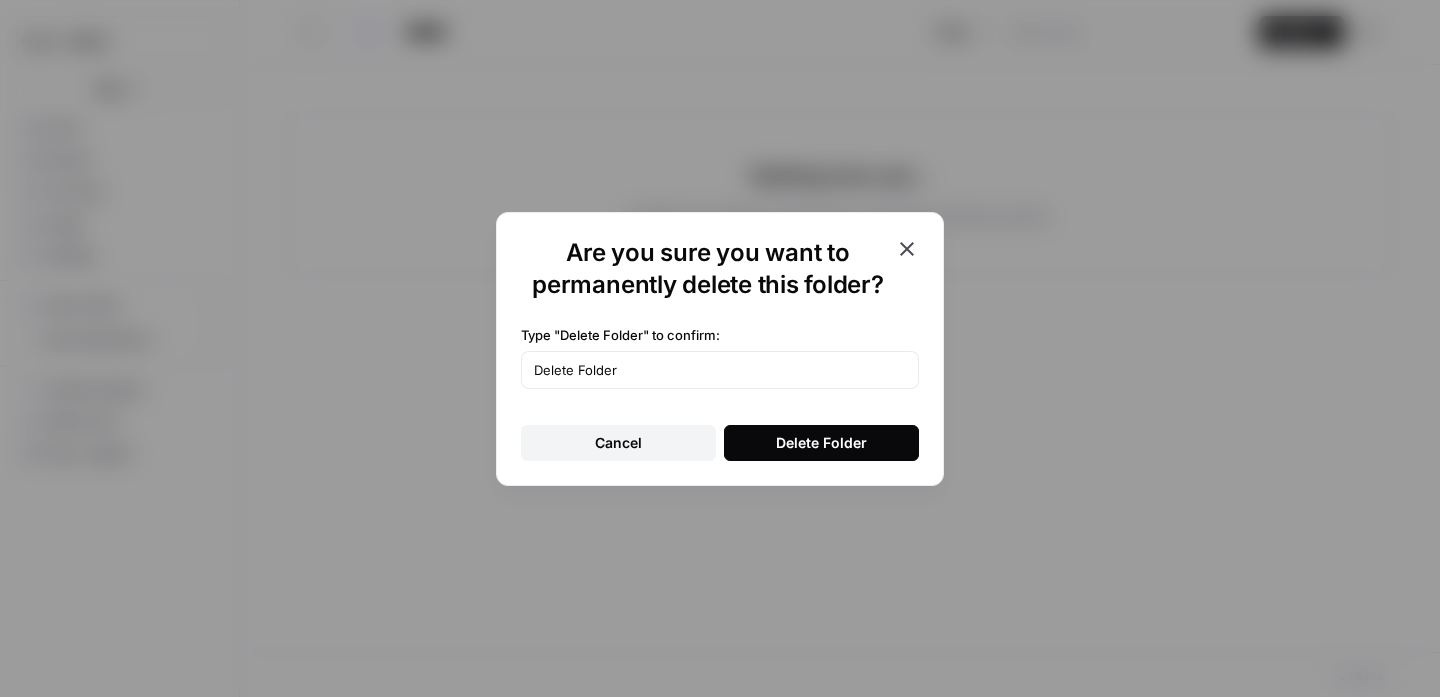 click on "Delete Folder" at bounding box center [821, 443] 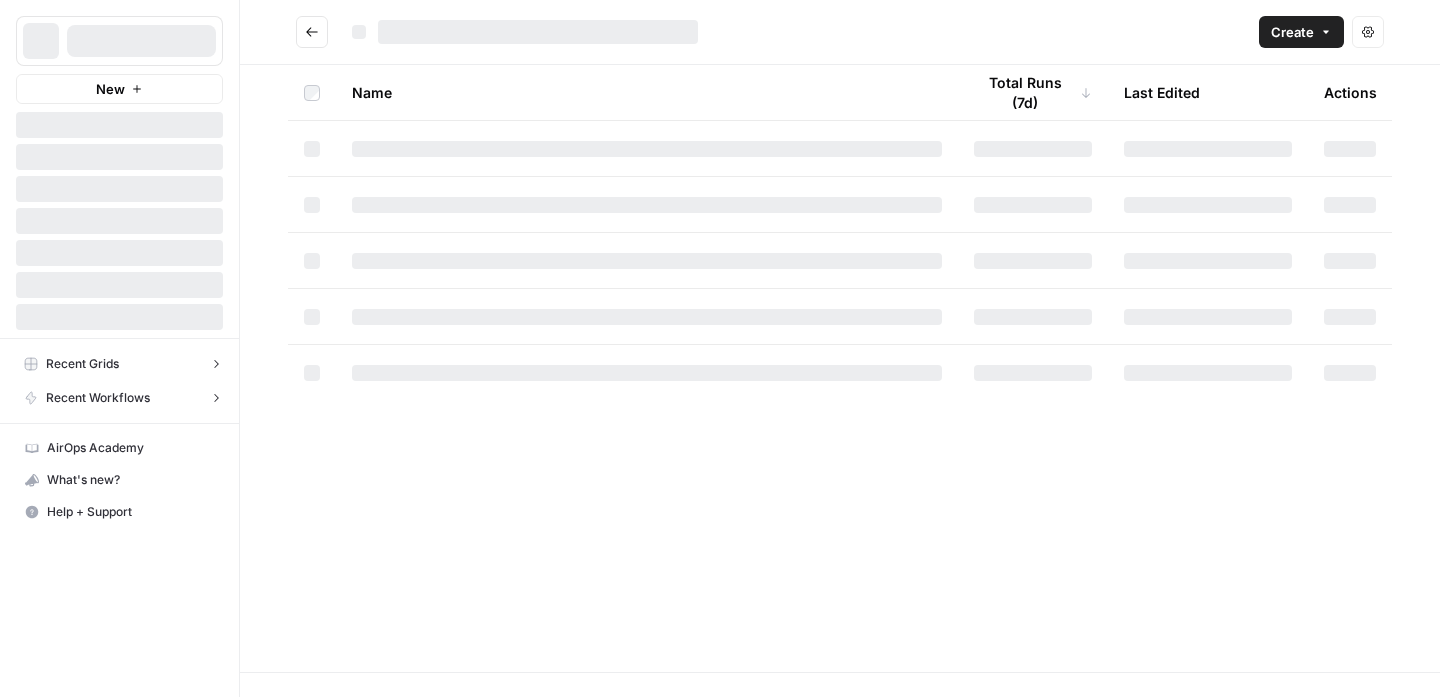 scroll, scrollTop: 0, scrollLeft: 0, axis: both 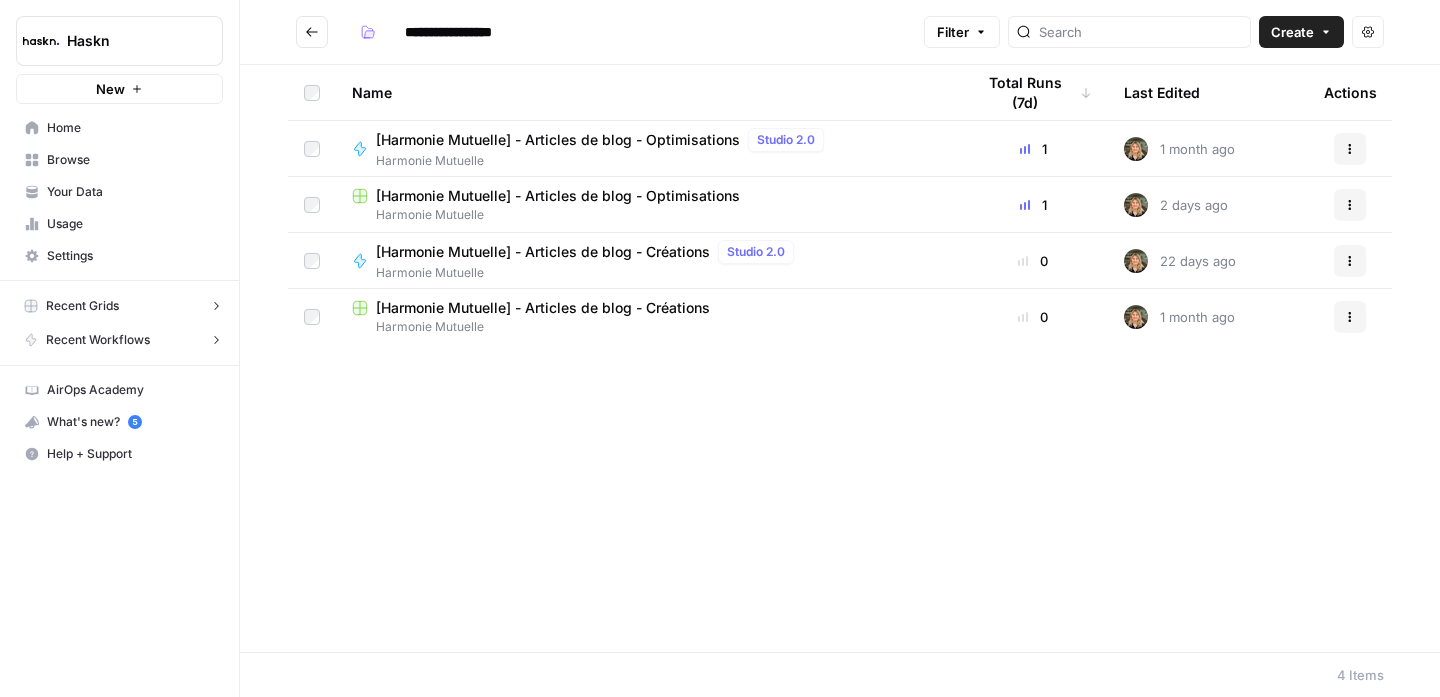 click 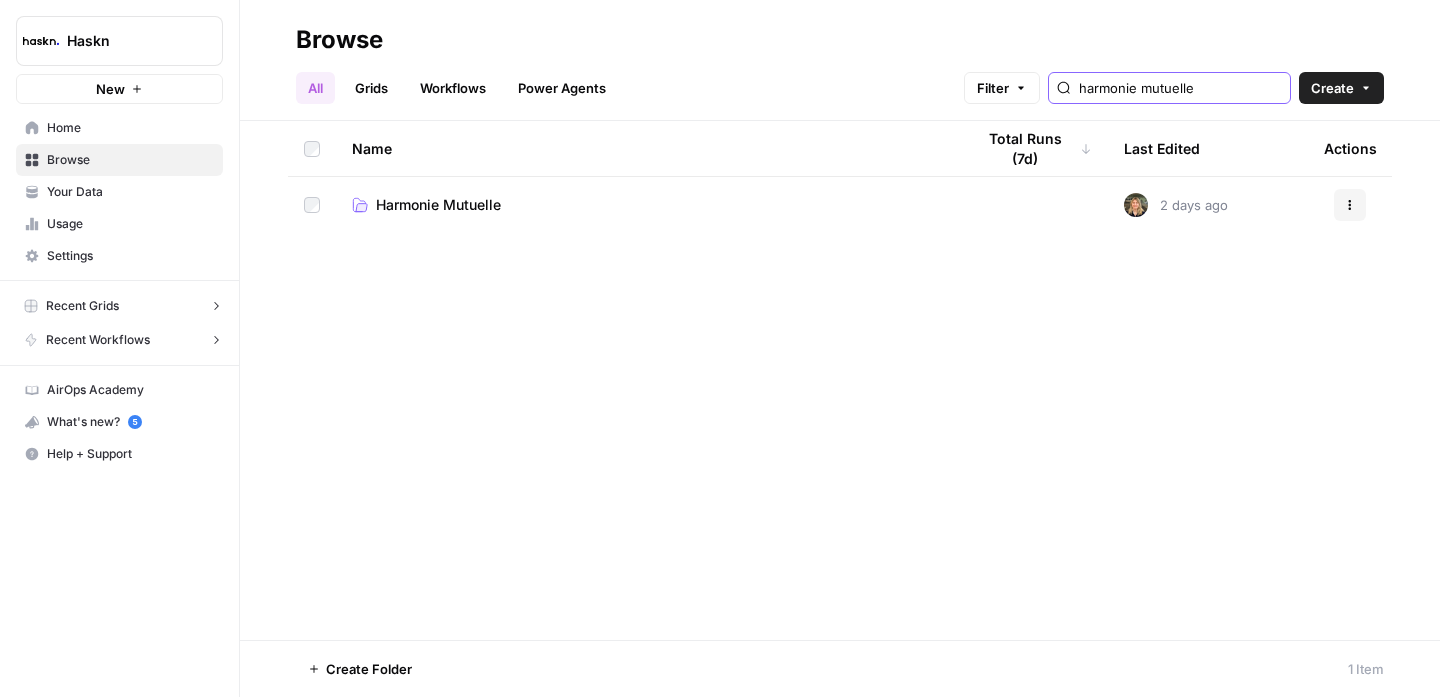 click on "harmonie mutuelle" at bounding box center [1180, 88] 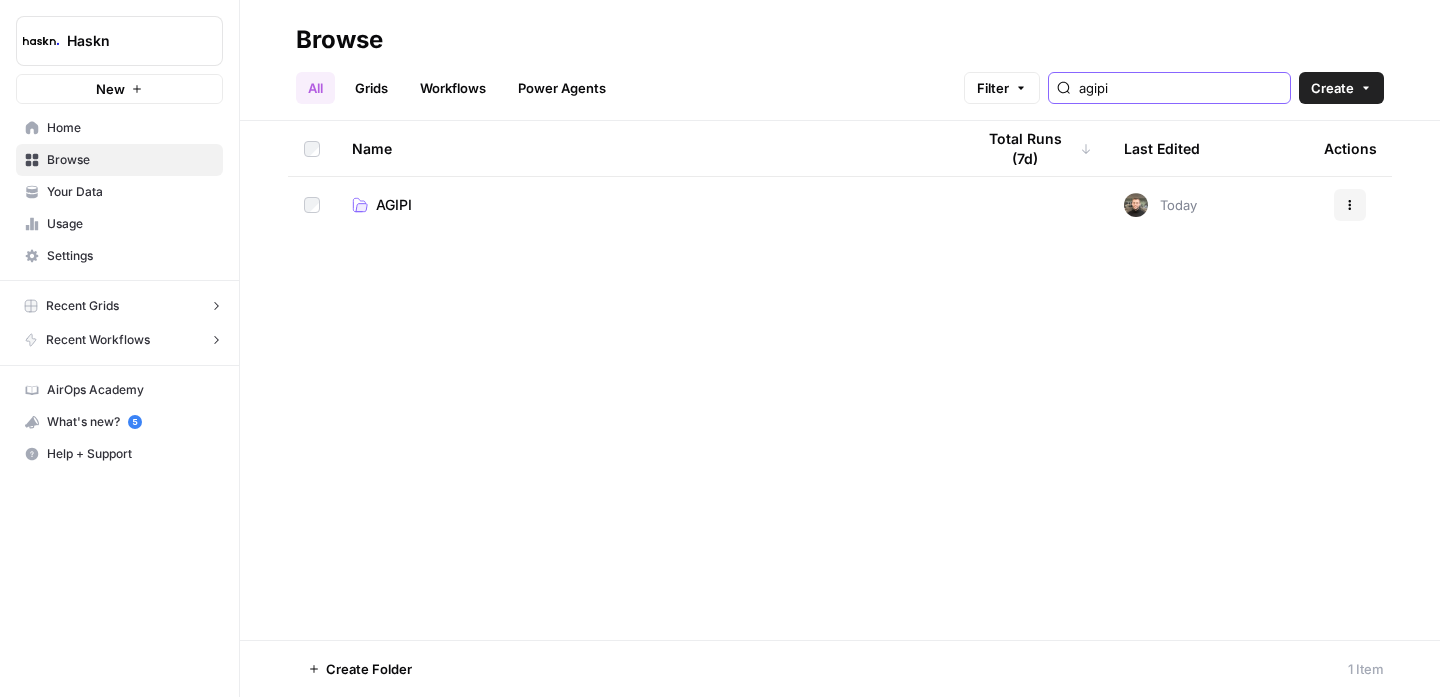 type on "agipi" 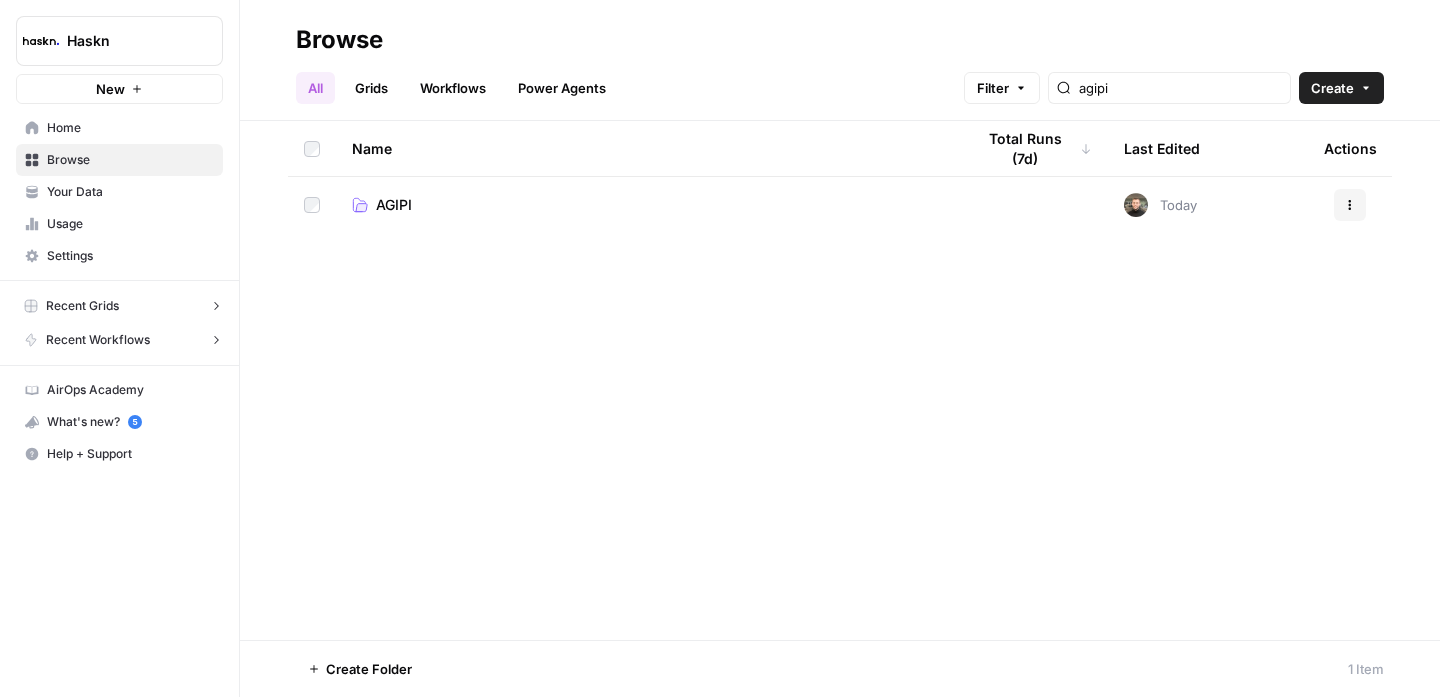click on "AGIPI" at bounding box center (394, 205) 